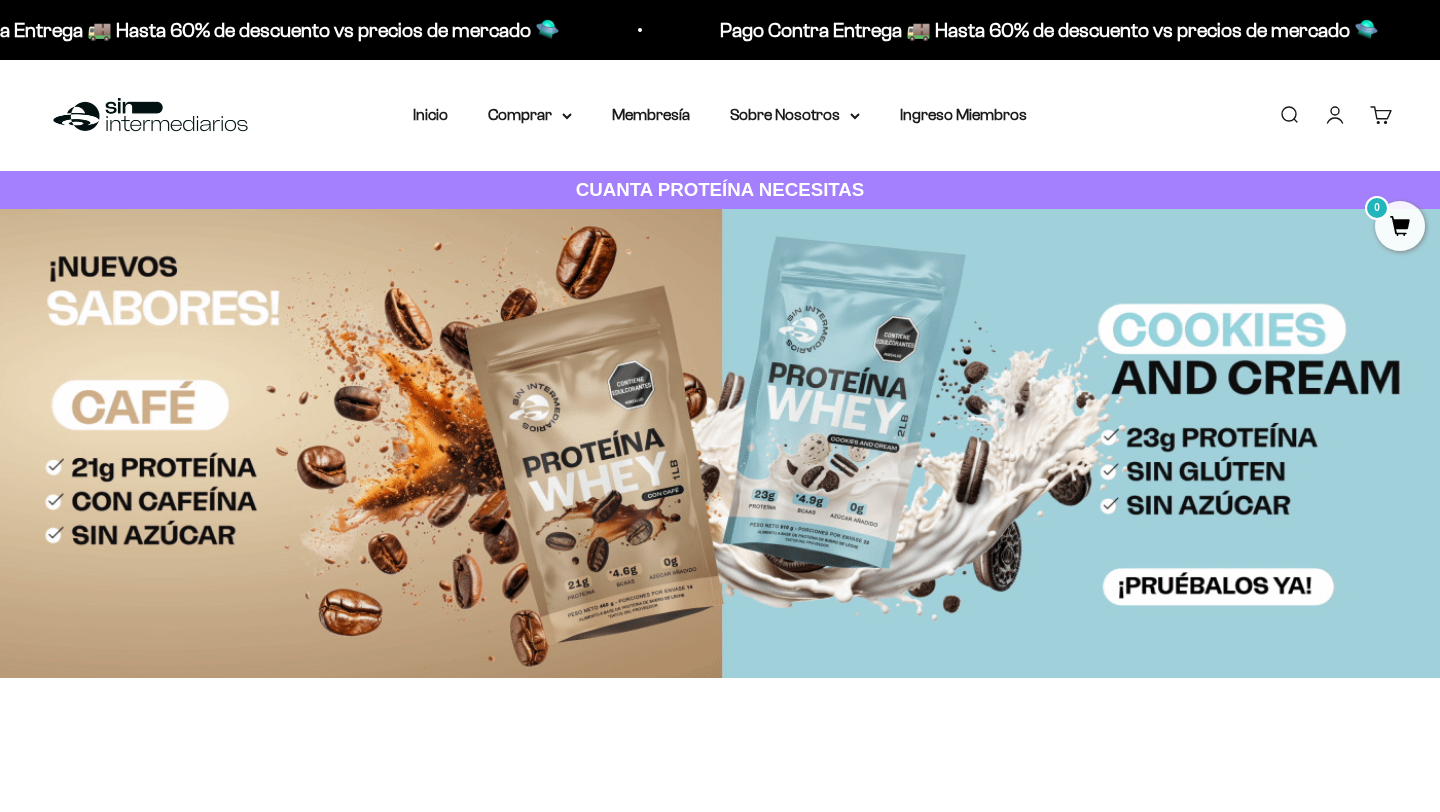 scroll, scrollTop: 0, scrollLeft: 0, axis: both 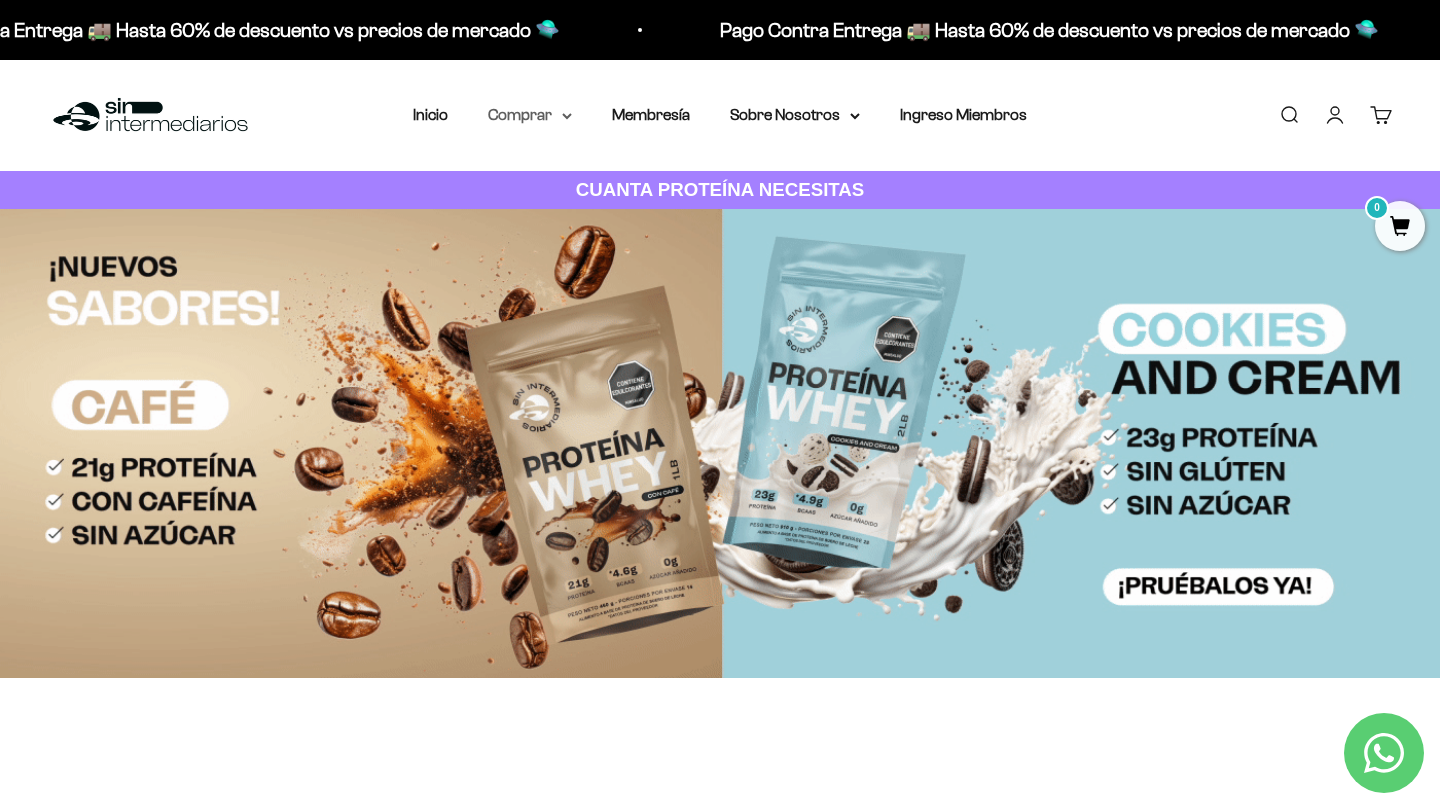 click on "Comprar" at bounding box center [530, 115] 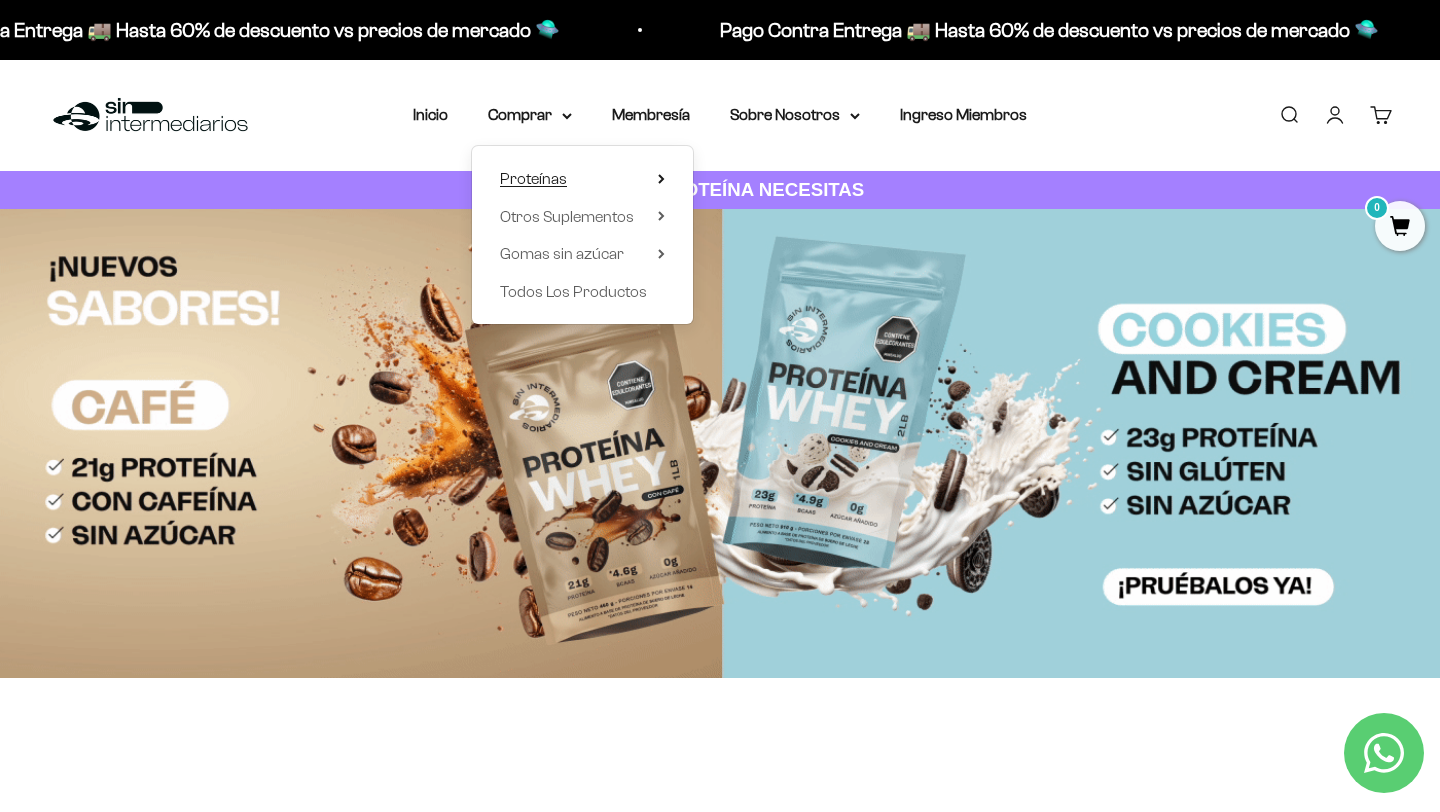 click on "Proteínas" at bounding box center (582, 179) 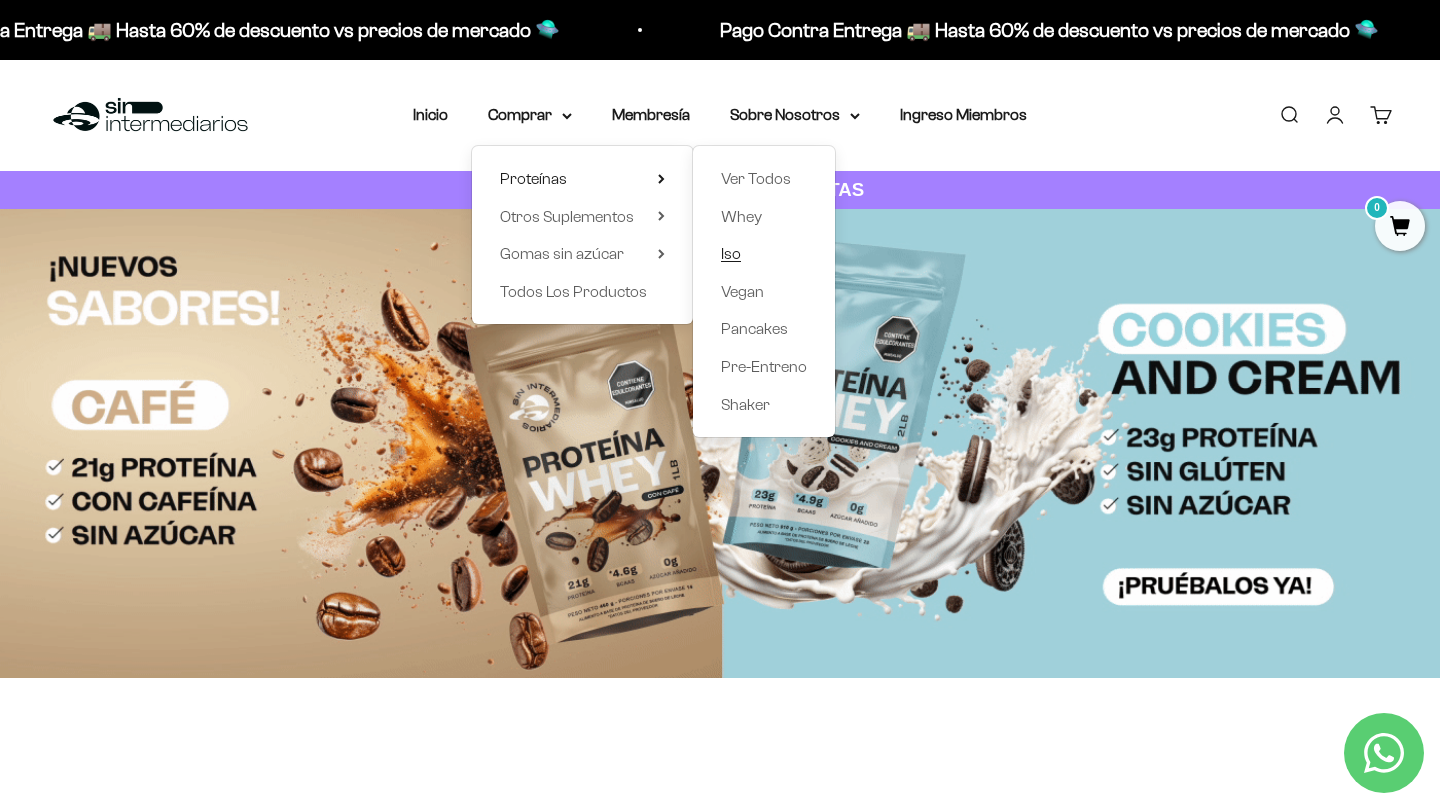 click on "Iso" at bounding box center [731, 253] 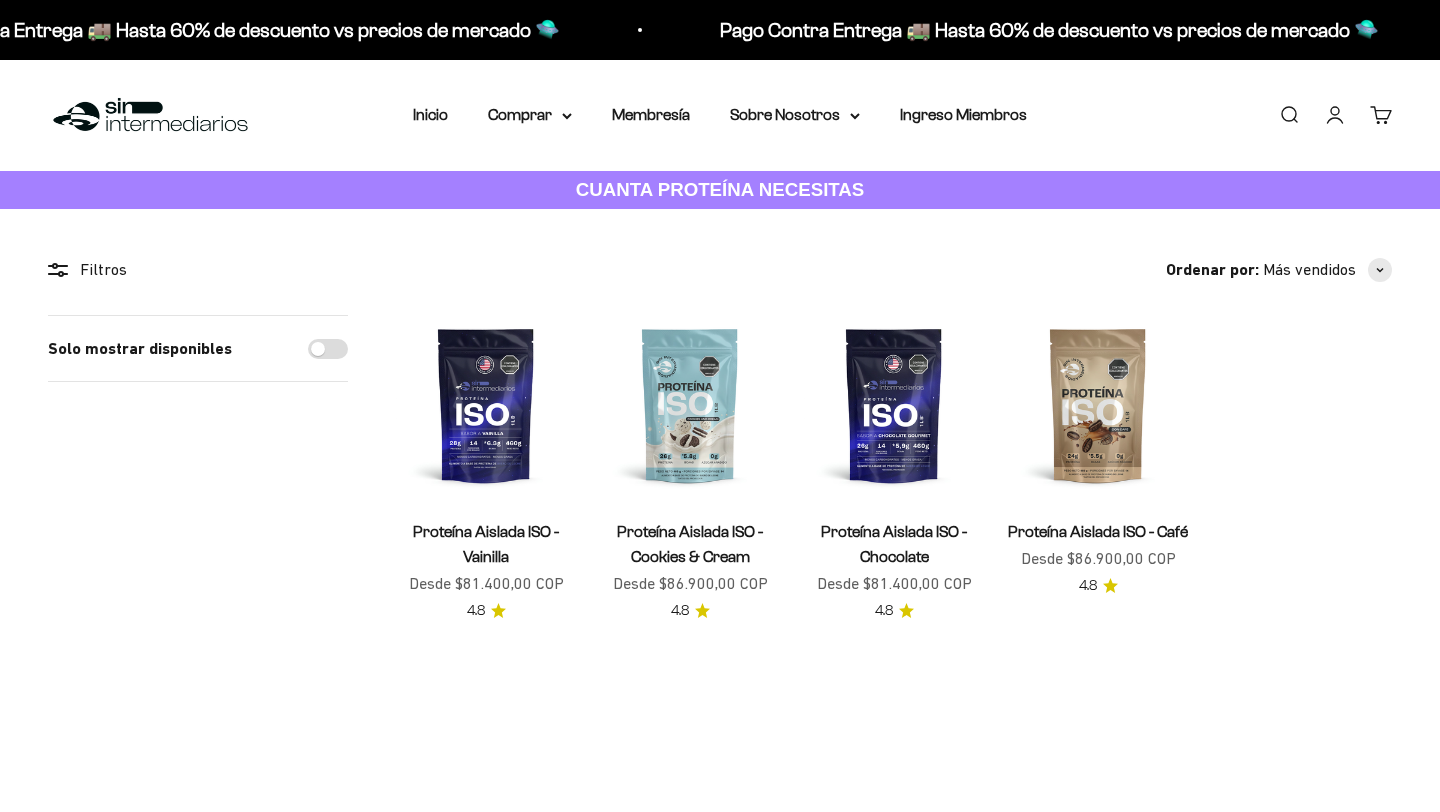 scroll, scrollTop: 0, scrollLeft: 0, axis: both 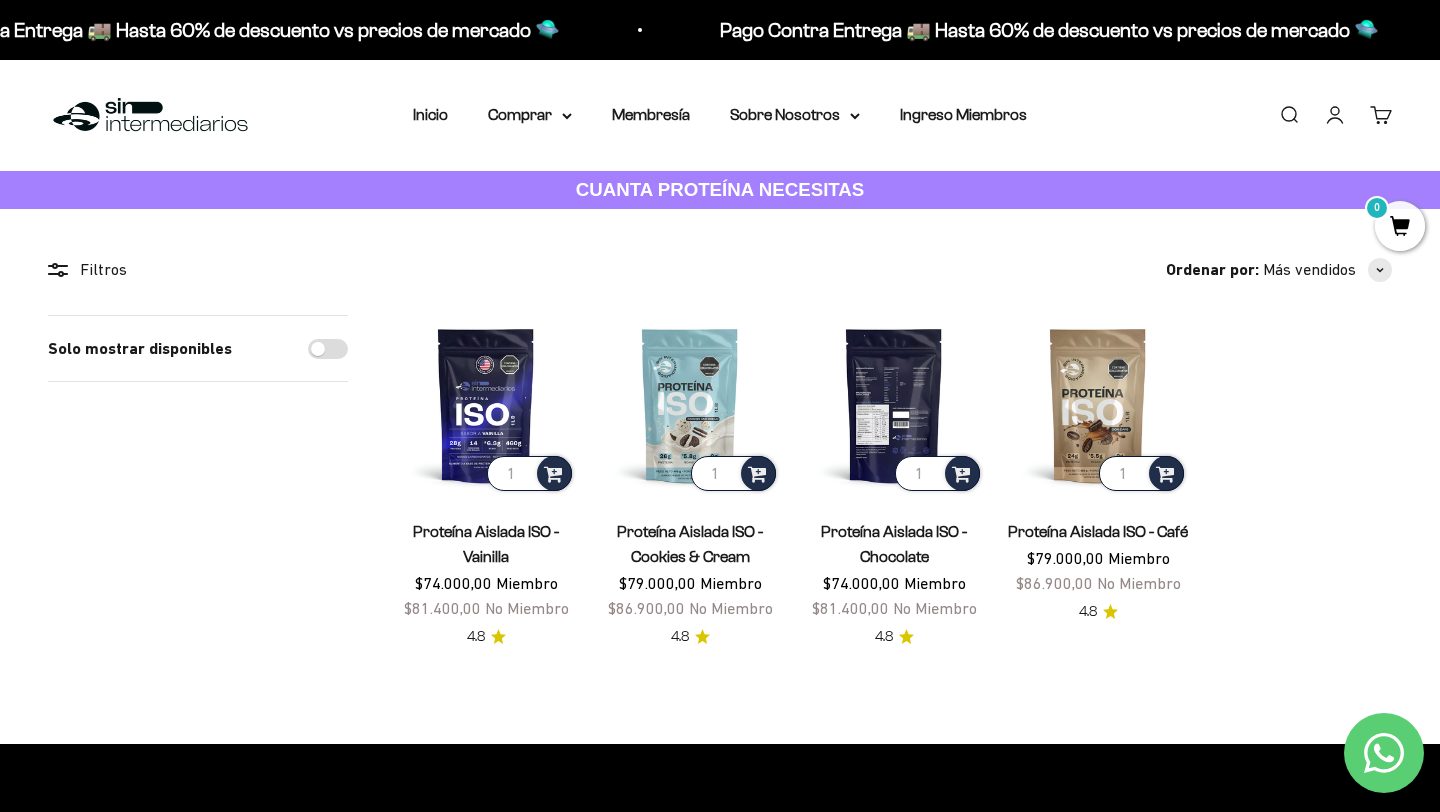 click at bounding box center [894, 405] 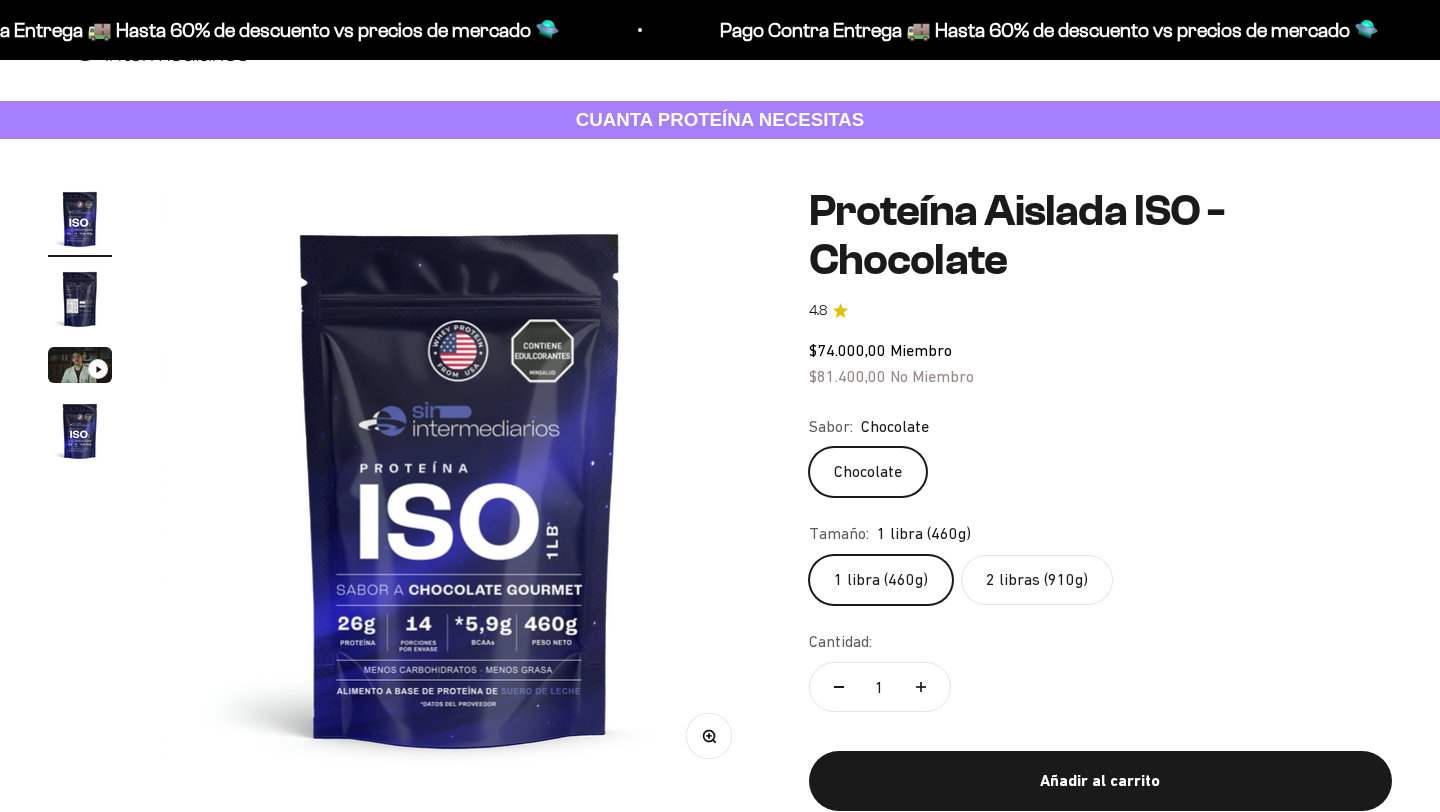 scroll, scrollTop: 221, scrollLeft: 0, axis: vertical 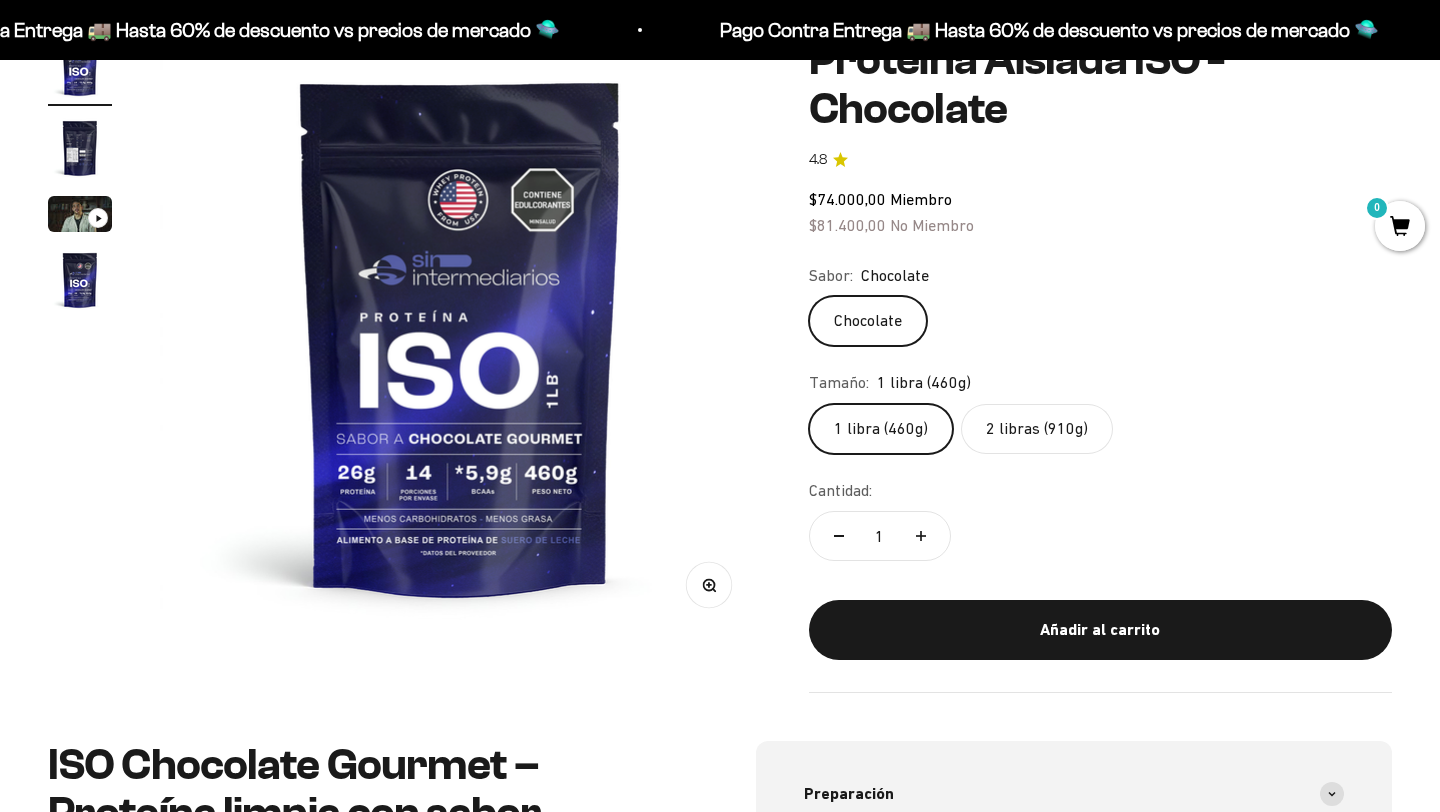 click on "2 libras (910g)" 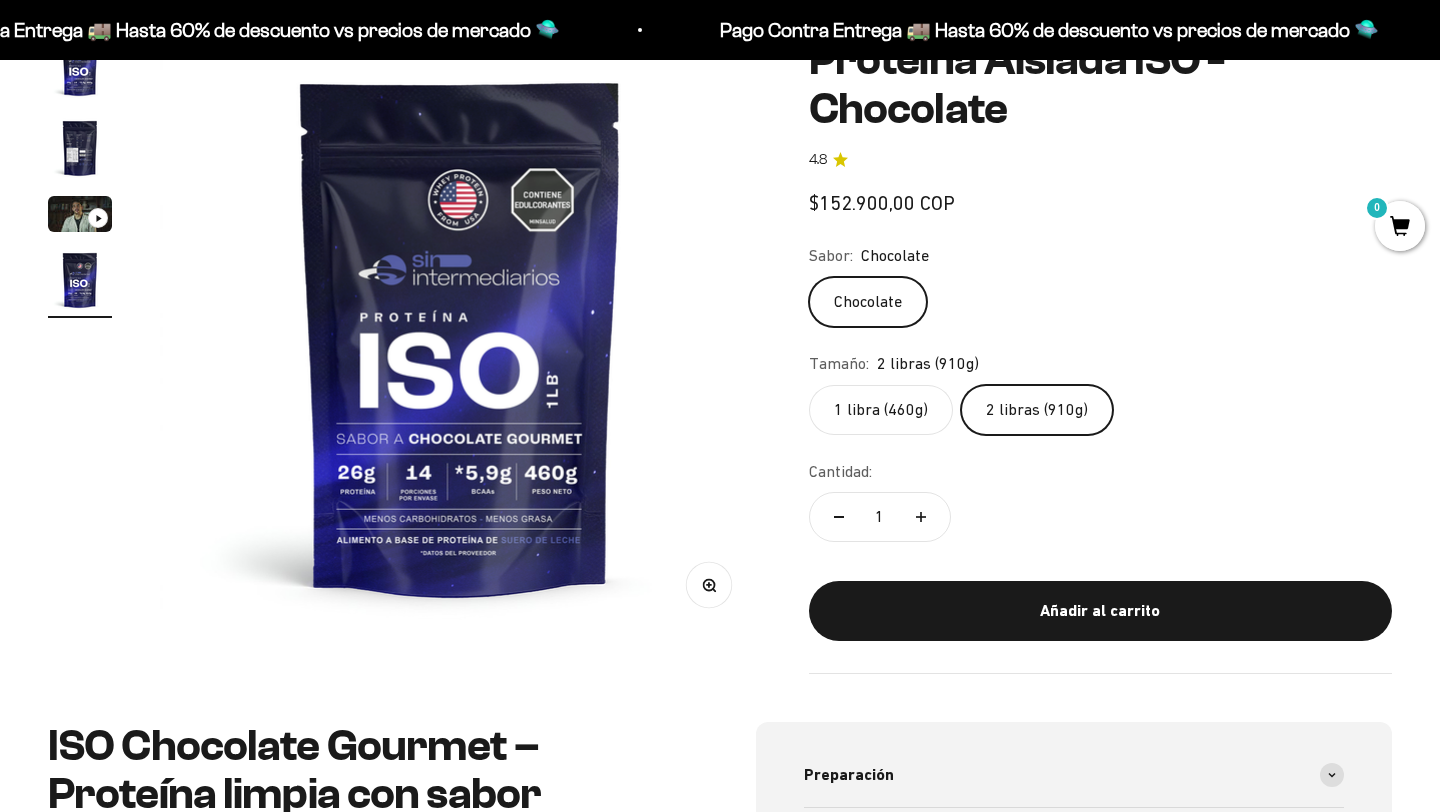 scroll, scrollTop: 0, scrollLeft: 1874, axis: horizontal 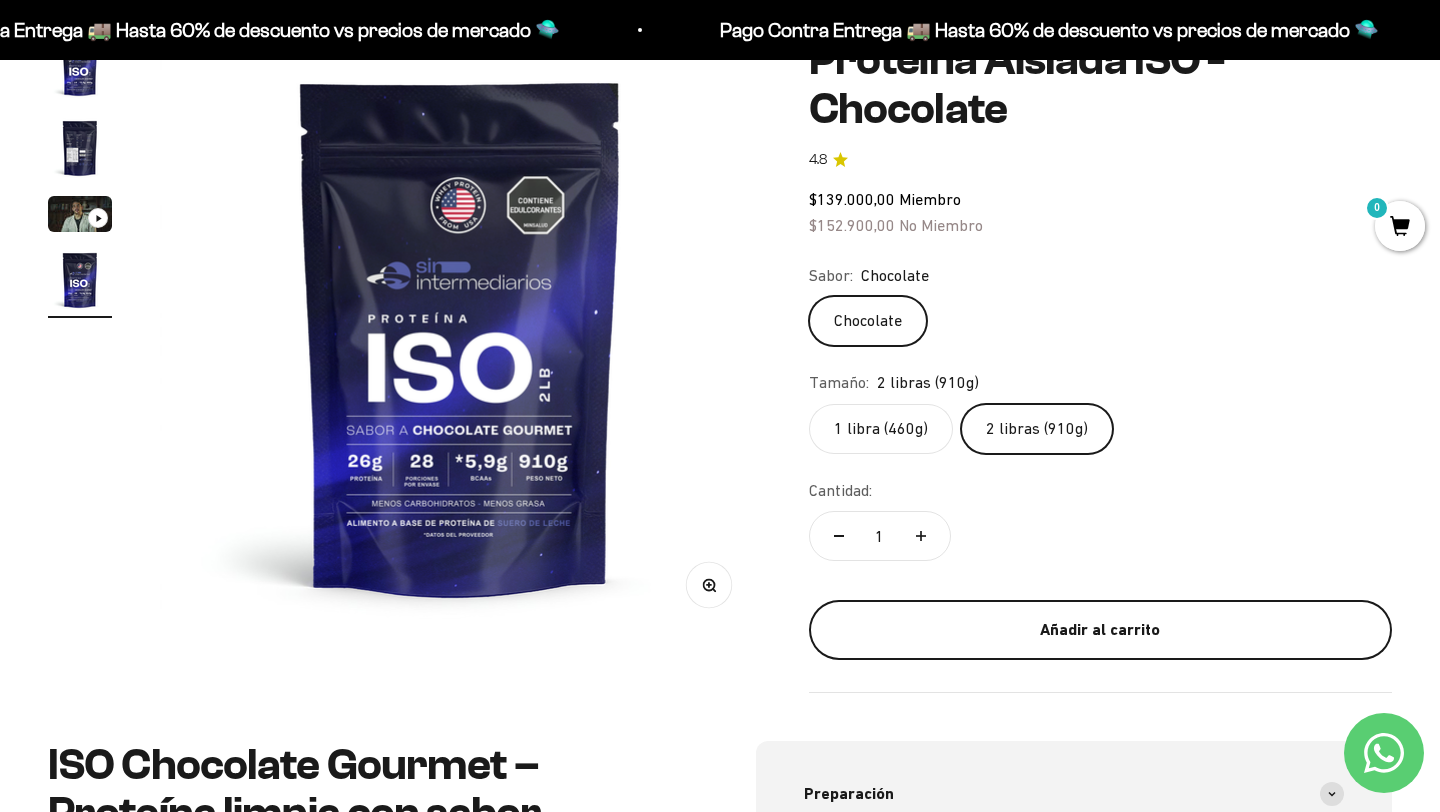 click on "Añadir al carrito" at bounding box center (1100, 630) 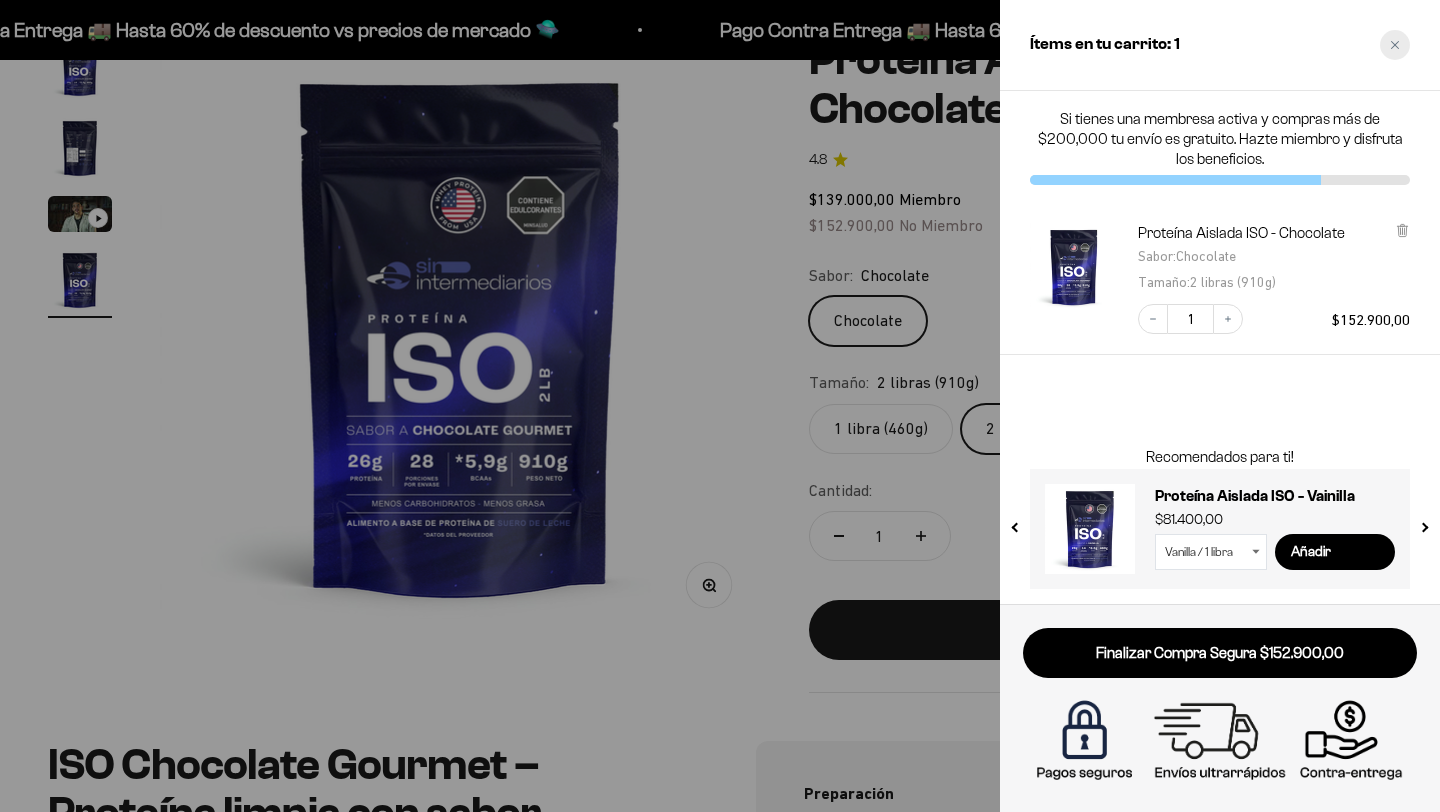click 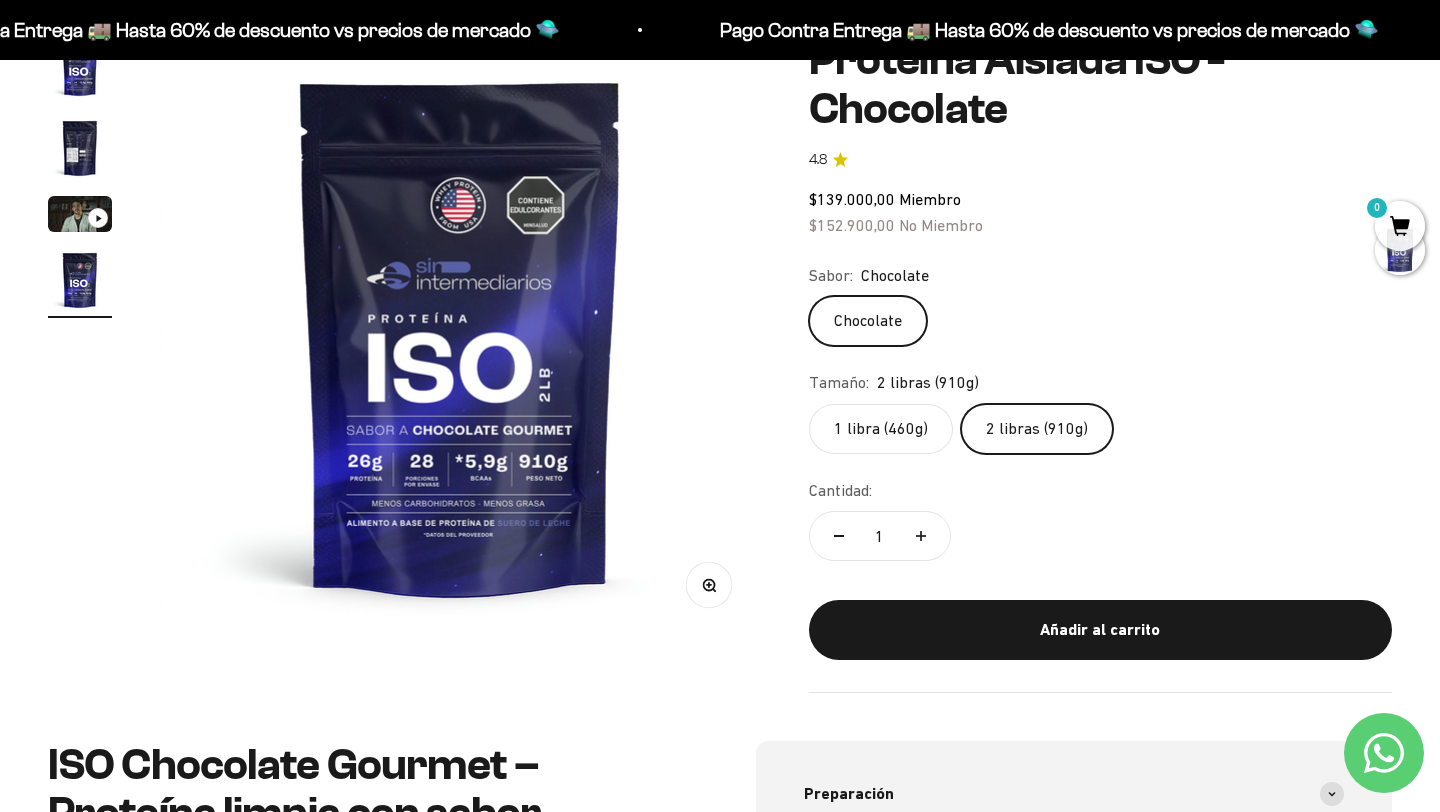scroll, scrollTop: 0, scrollLeft: 0, axis: both 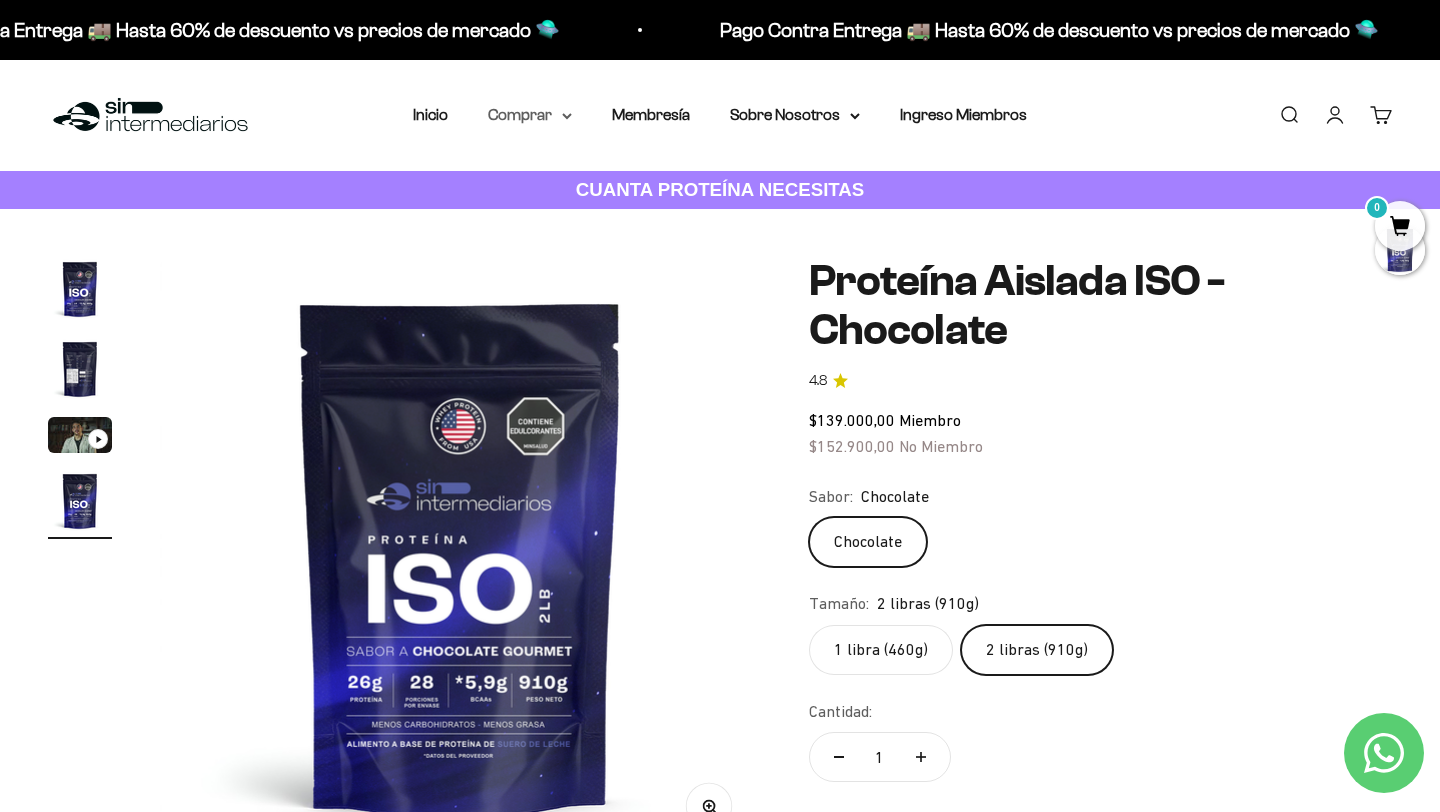 click on "Comprar" at bounding box center [530, 115] 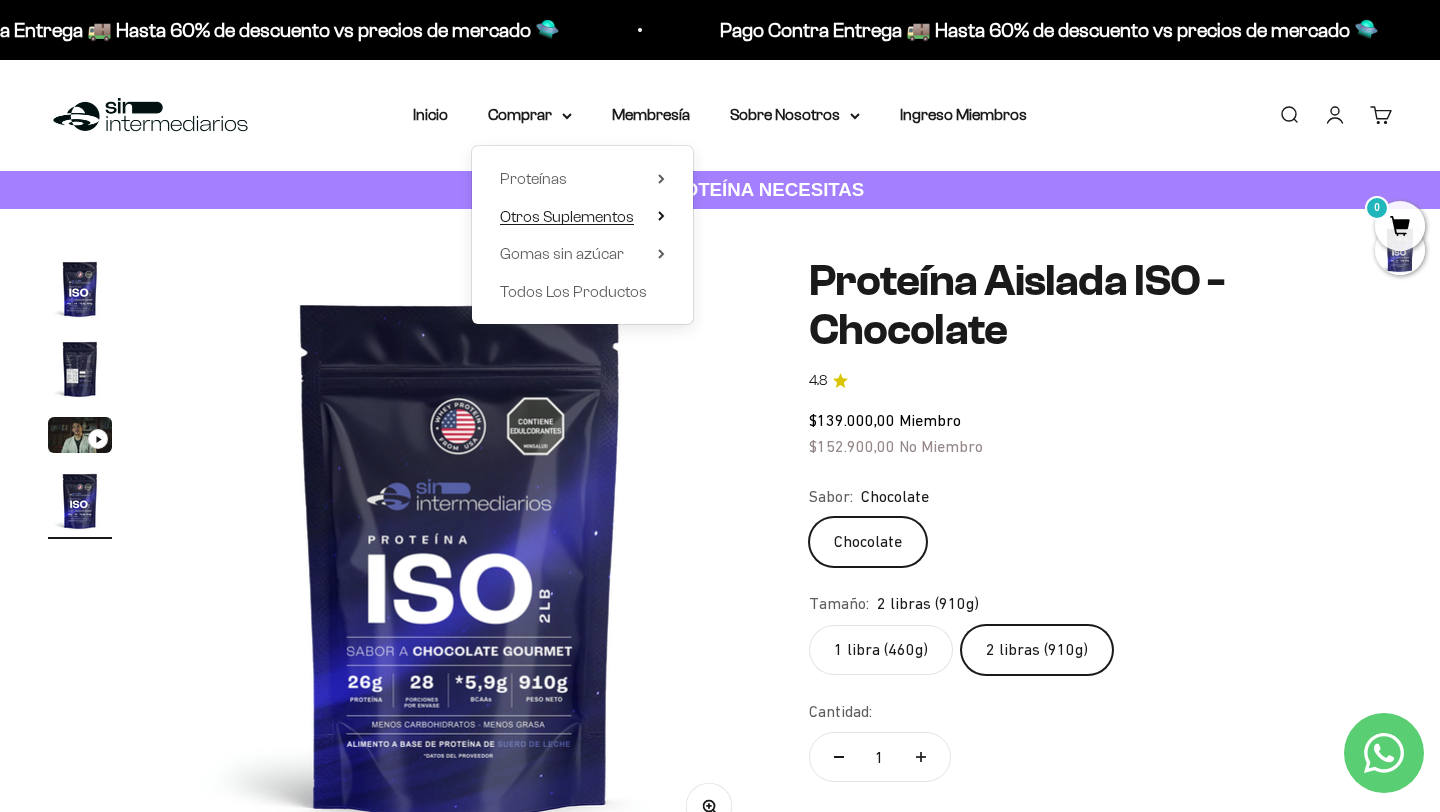 click on "Otros Suplementos" at bounding box center [567, 216] 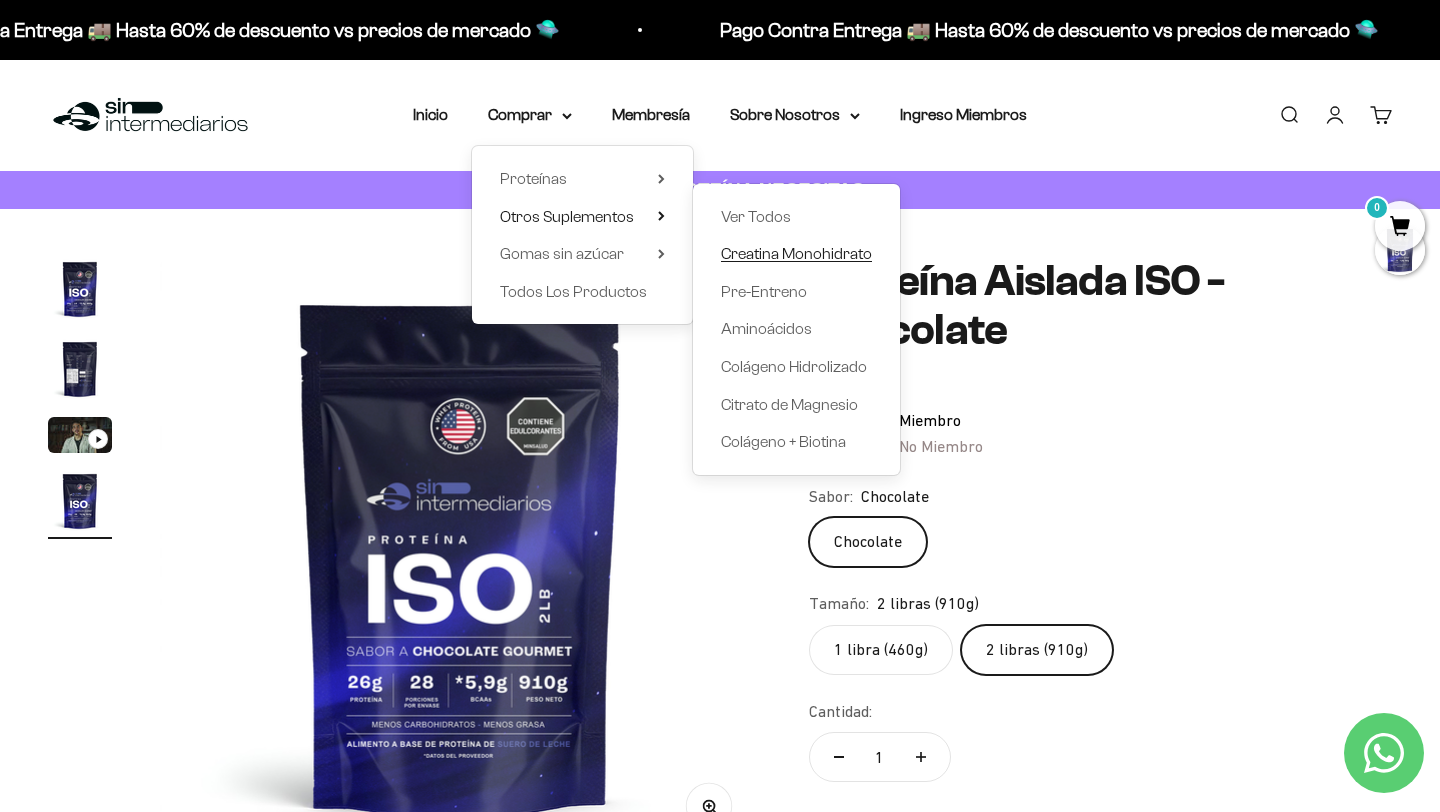 click on "Creatina Monohidrato" at bounding box center [796, 253] 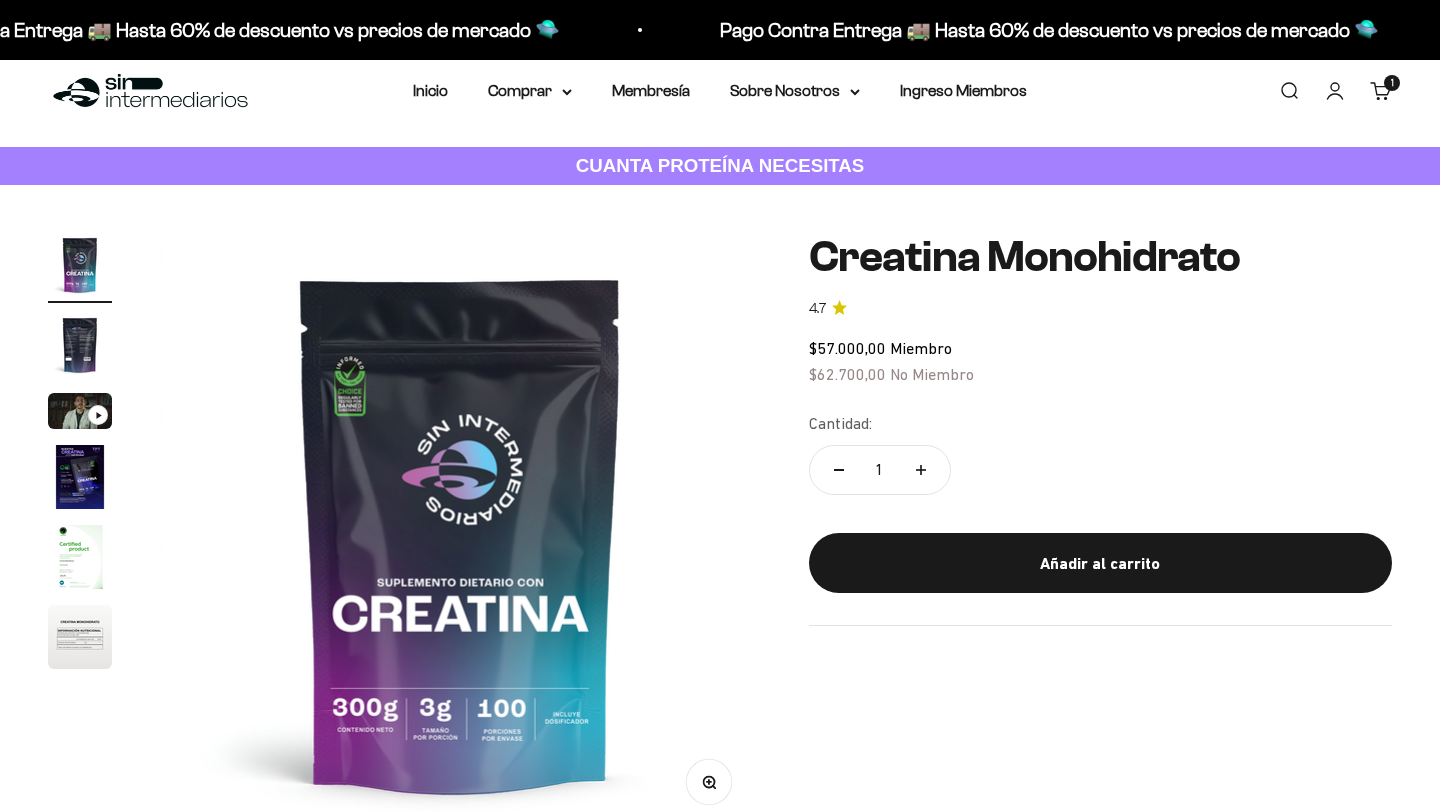 scroll, scrollTop: 127, scrollLeft: 0, axis: vertical 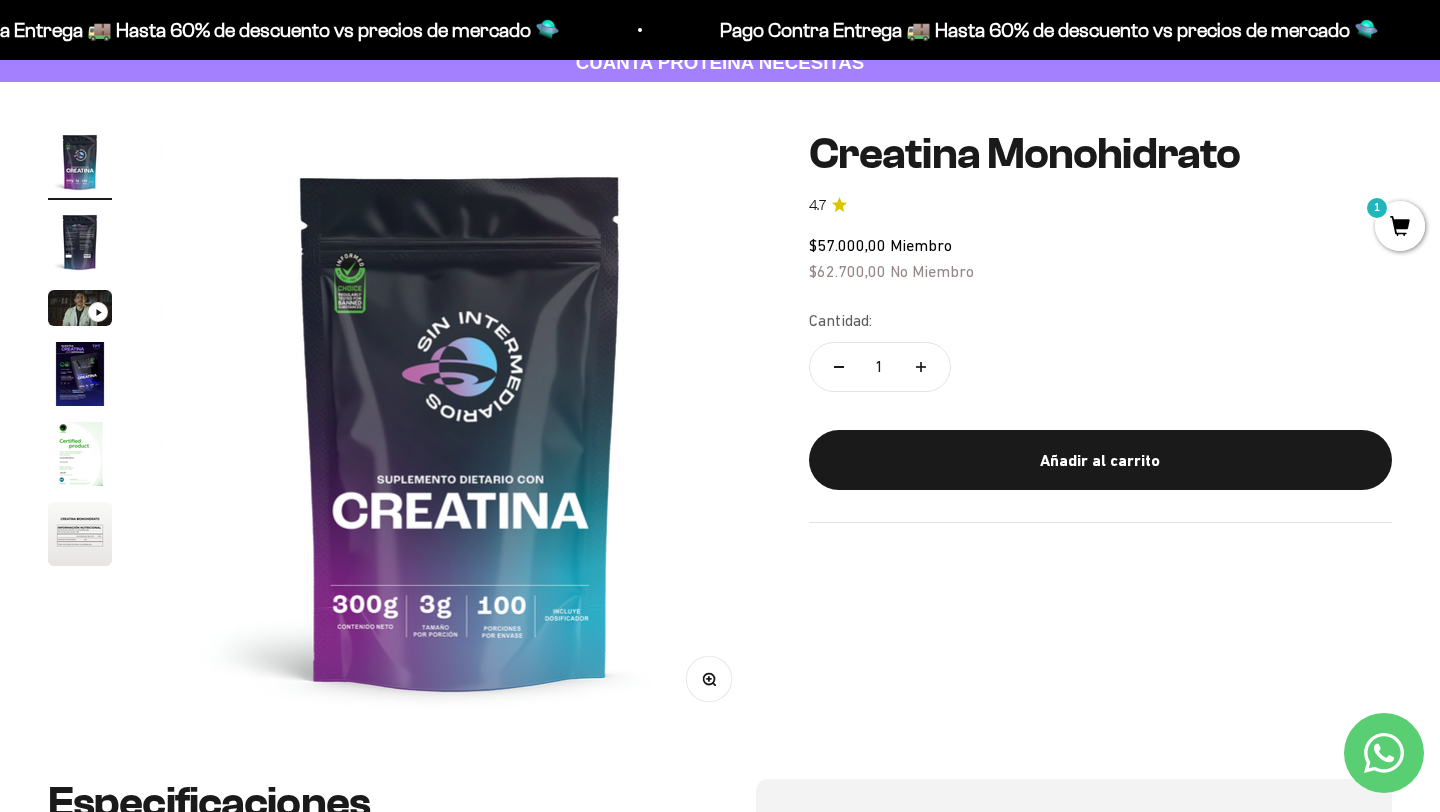 click at bounding box center (80, 454) 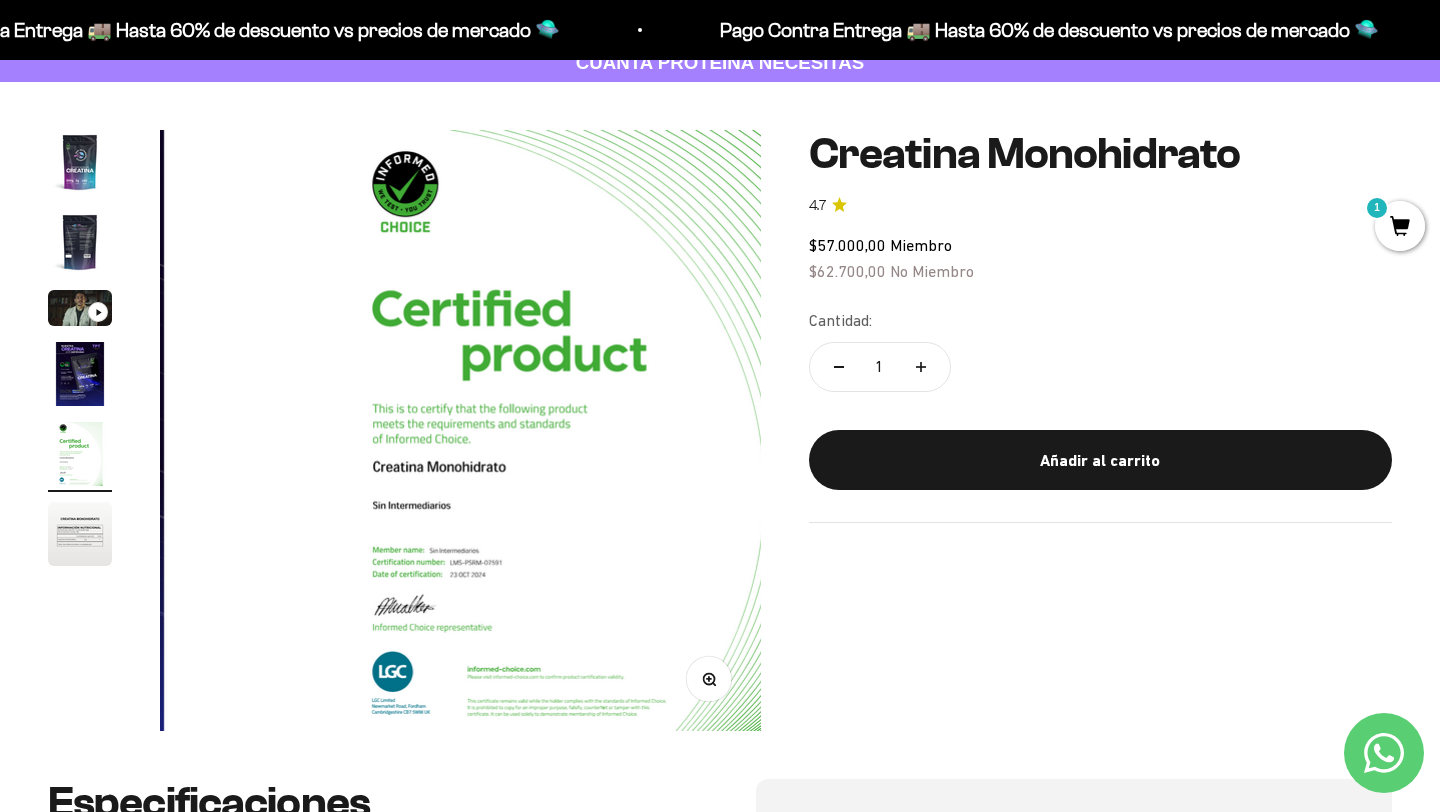 scroll, scrollTop: 0, scrollLeft: 2499, axis: horizontal 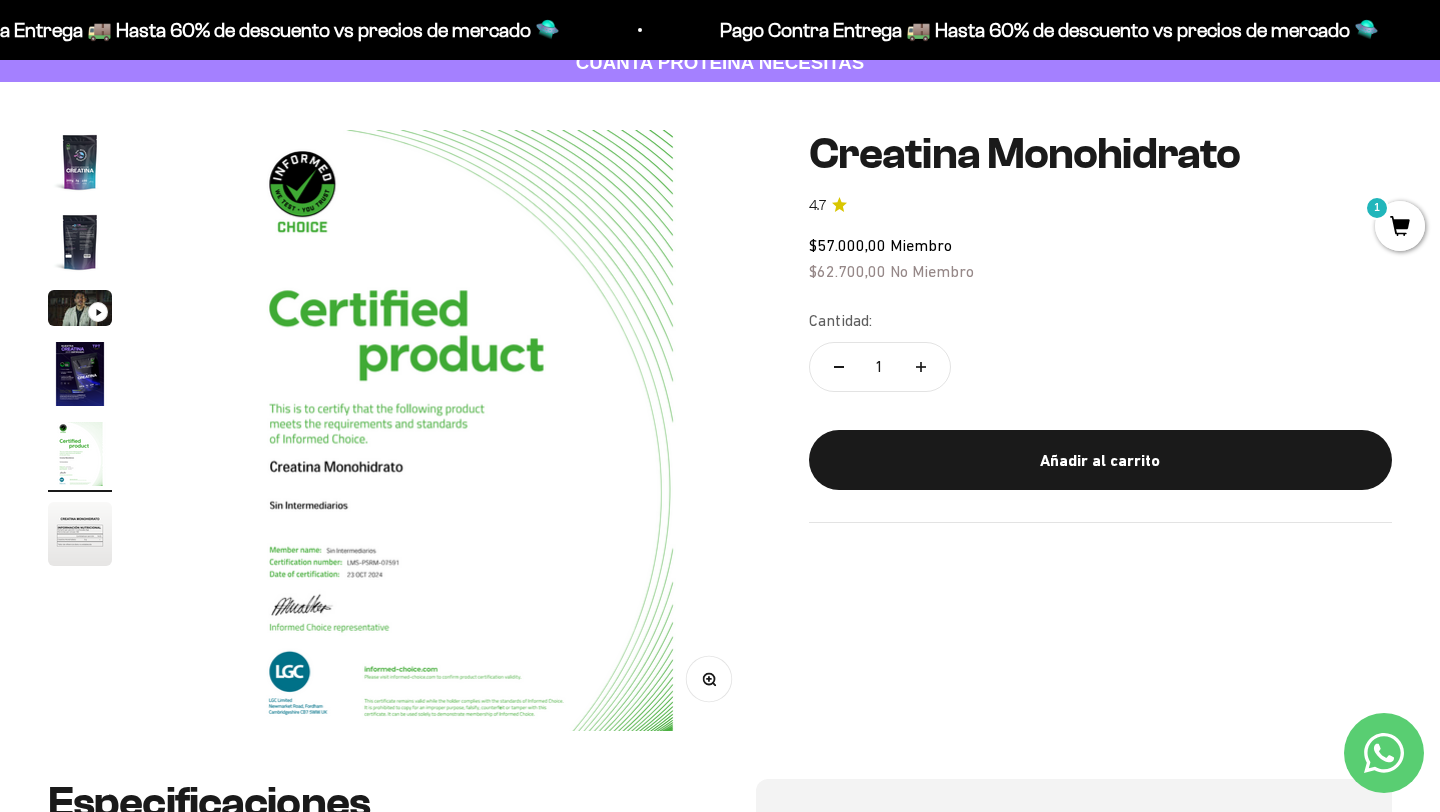 click at bounding box center [80, 162] 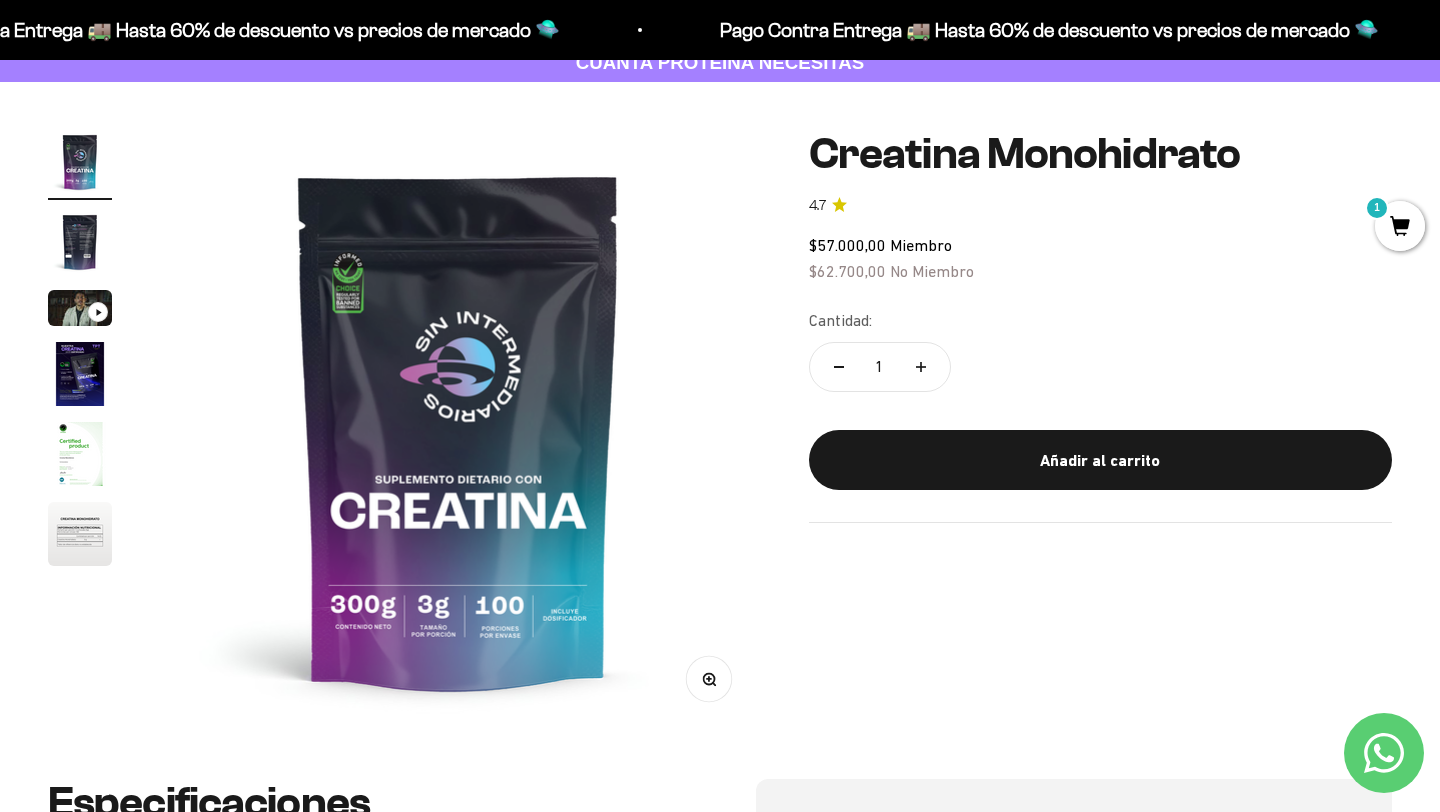scroll, scrollTop: 0, scrollLeft: 0, axis: both 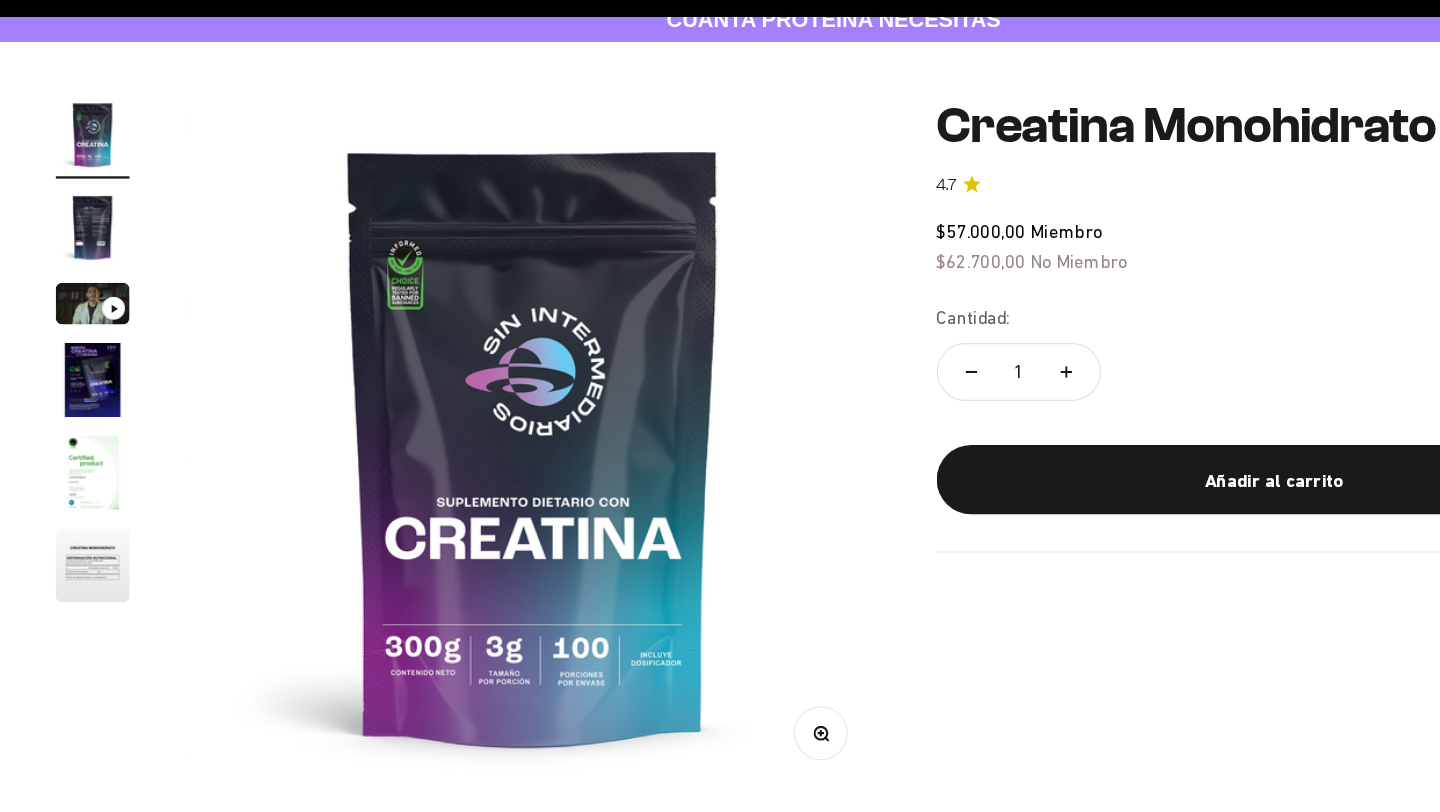 click at bounding box center [80, 454] 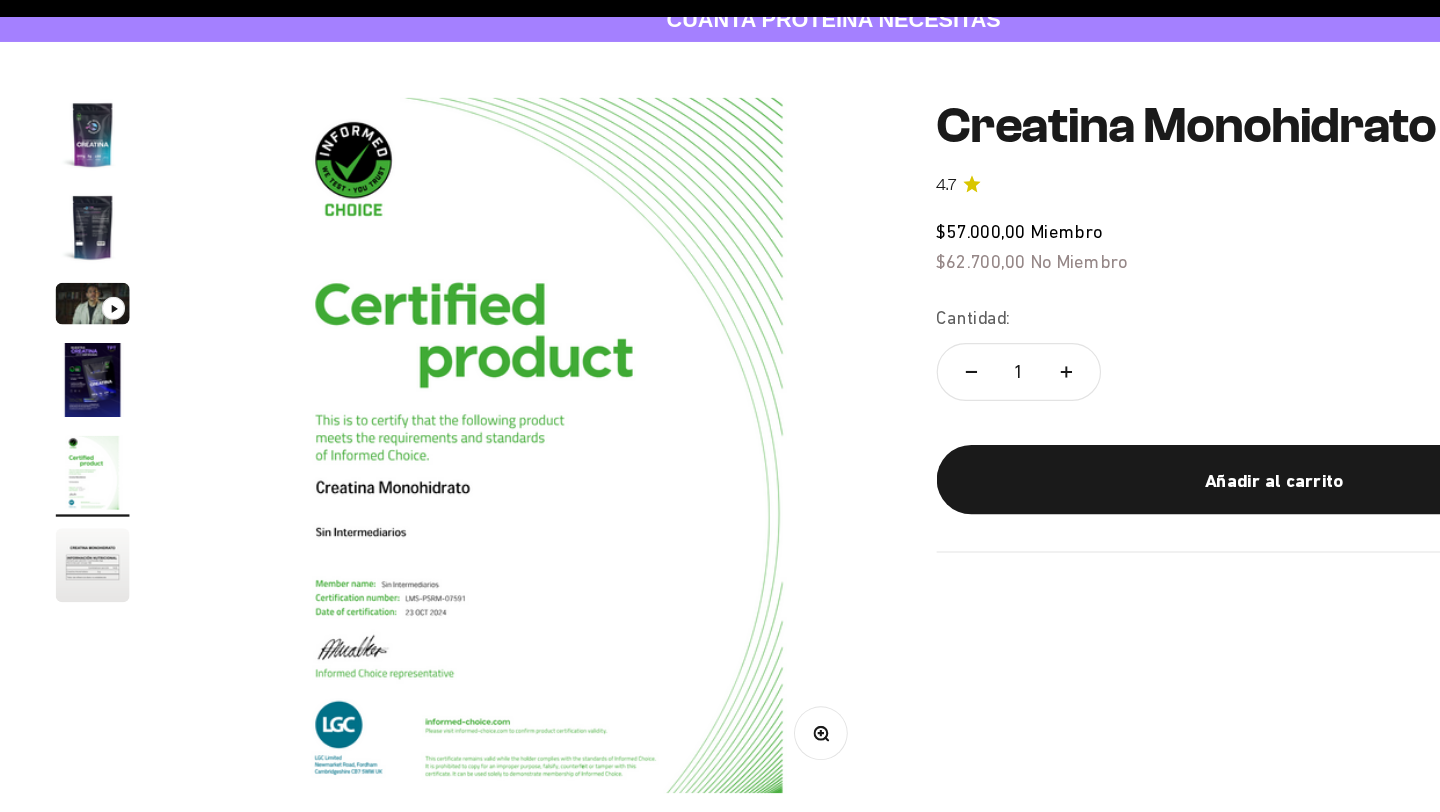 scroll, scrollTop: 0, scrollLeft: 2499, axis: horizontal 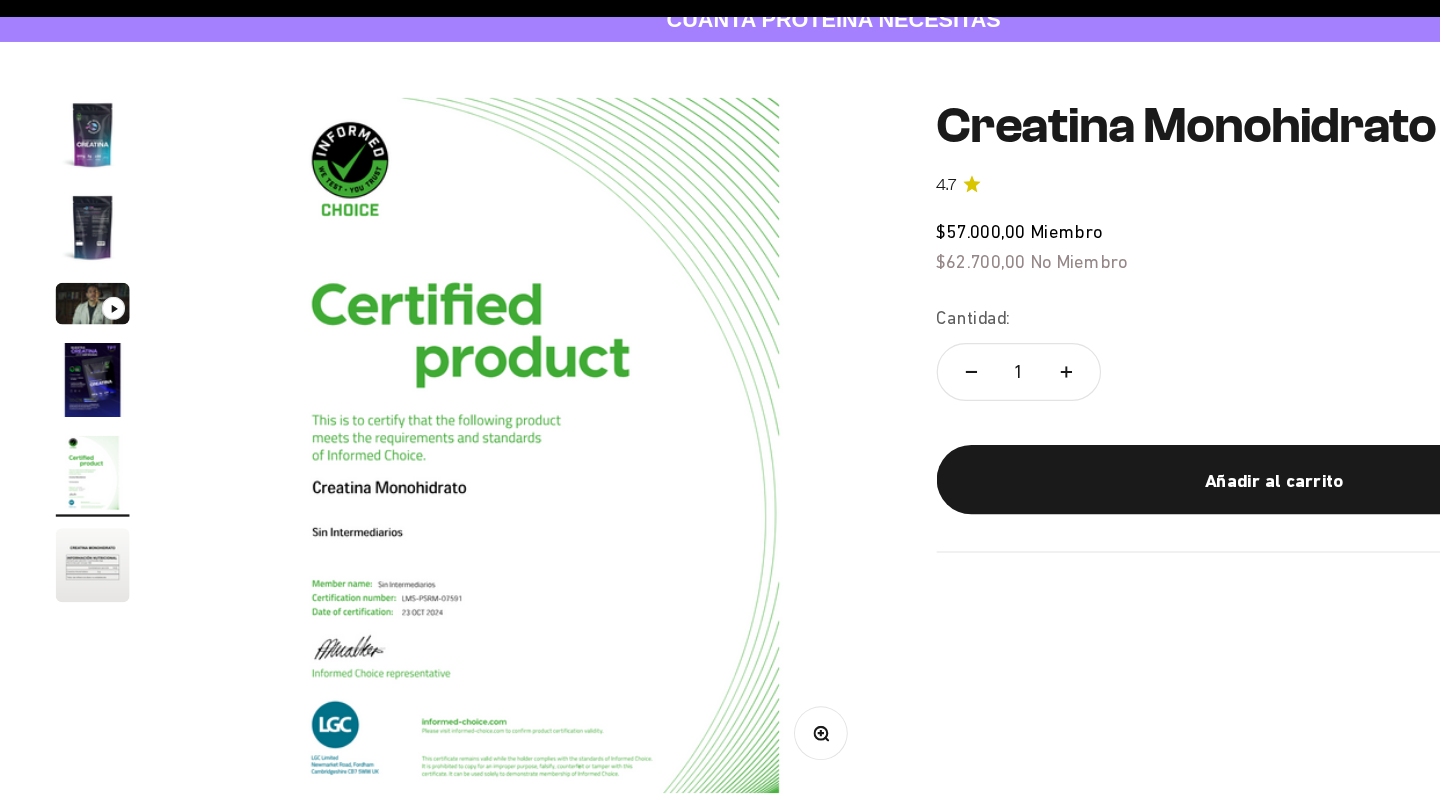 click at bounding box center (80, 534) 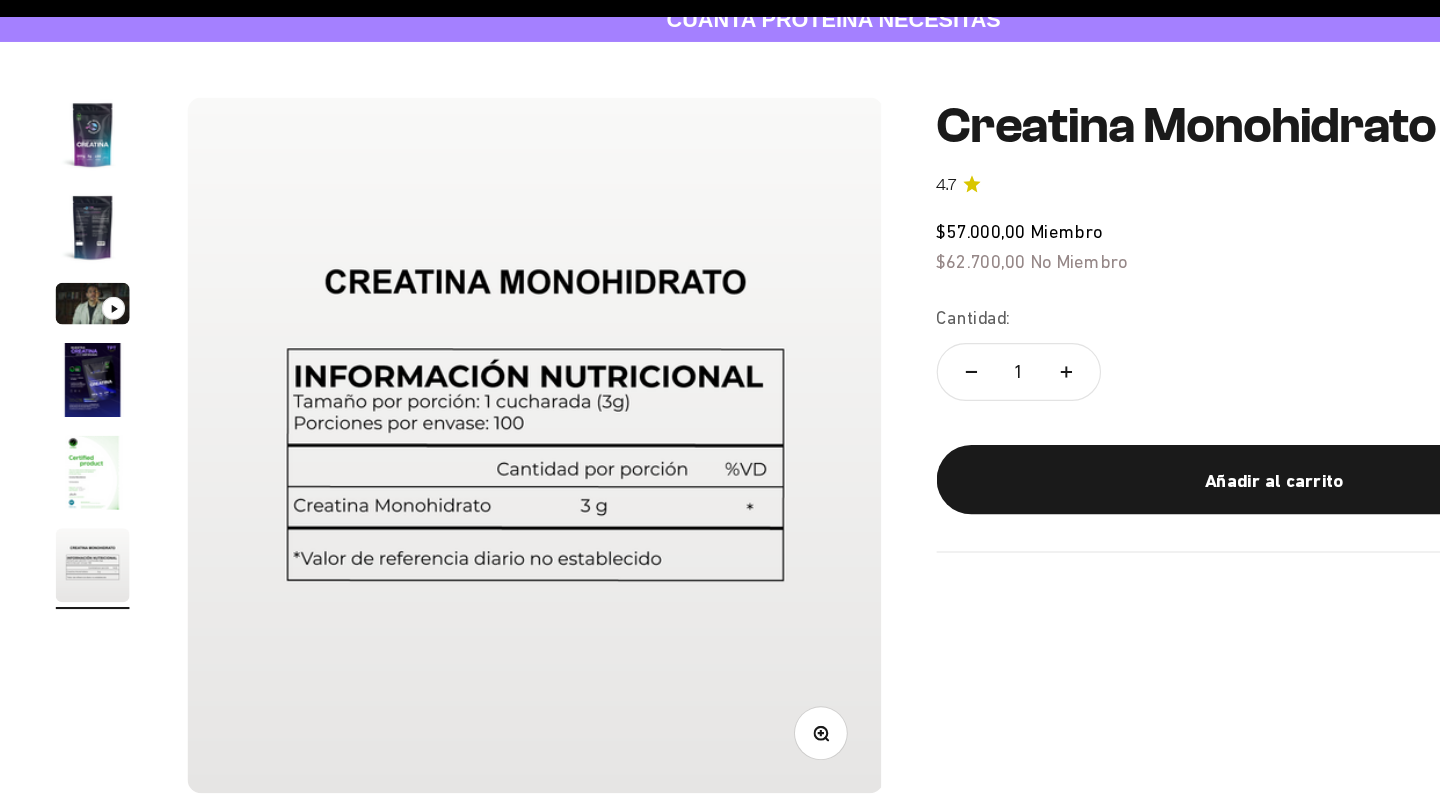 scroll, scrollTop: 0, scrollLeft: 3124, axis: horizontal 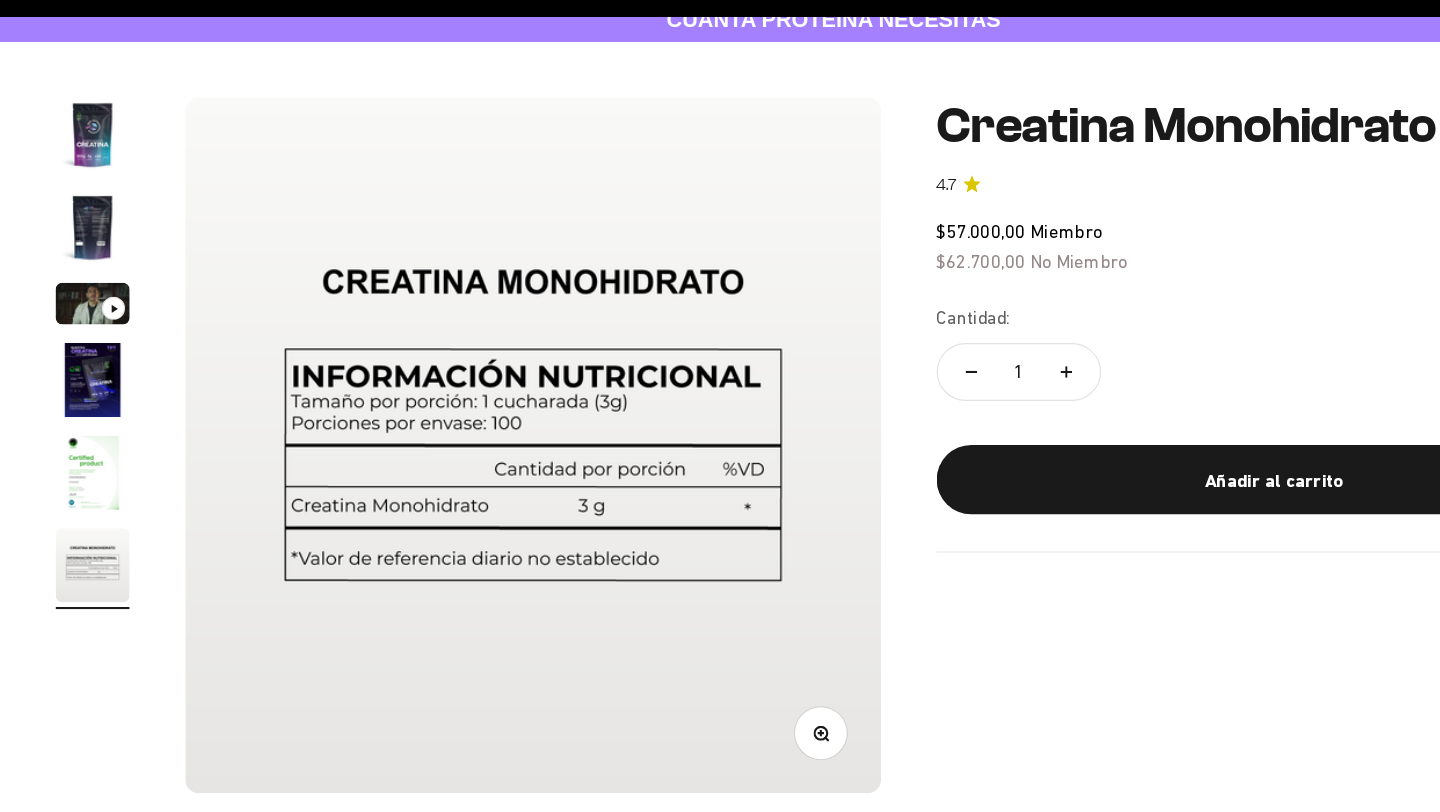 click at bounding box center [80, 374] 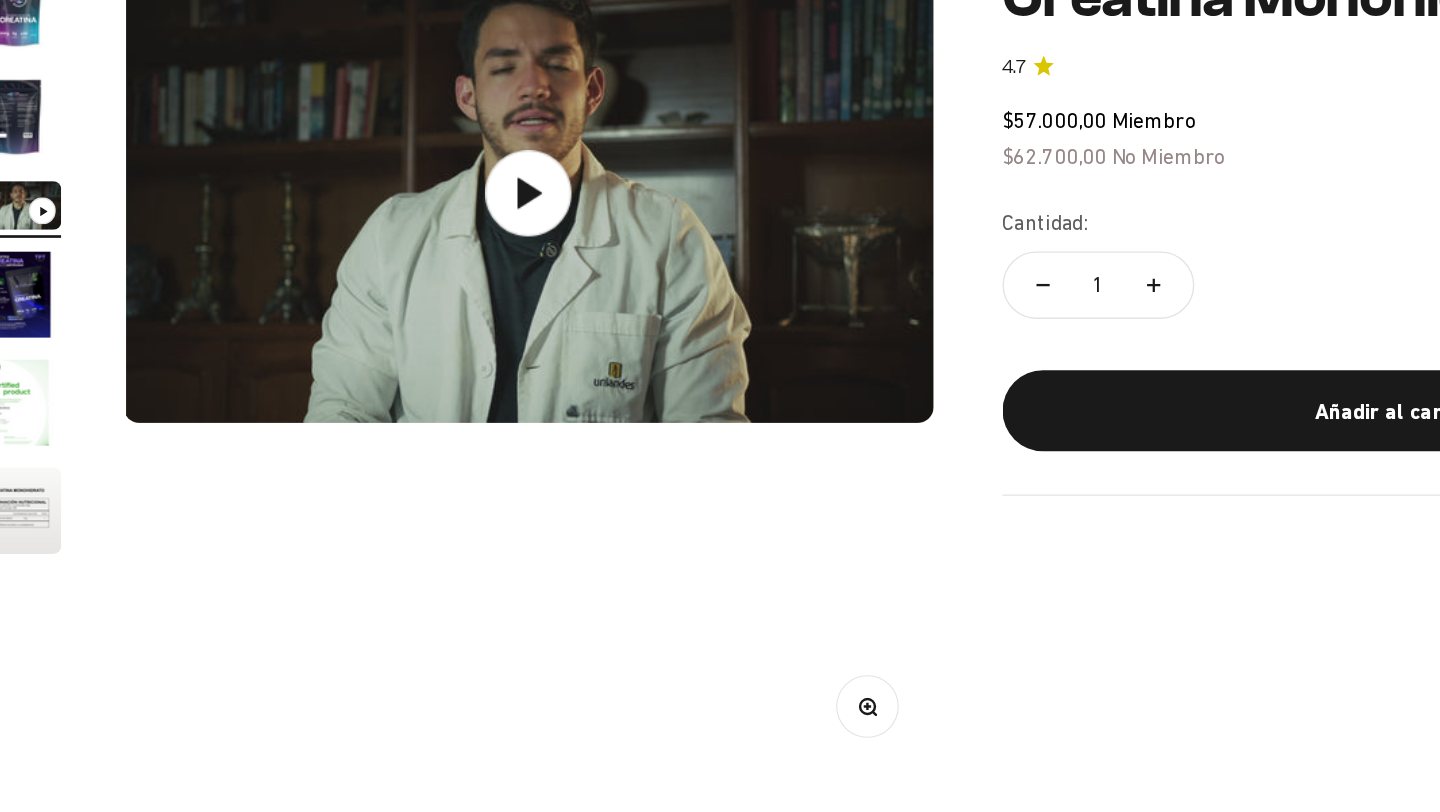 scroll, scrollTop: 0, scrollLeft: 1249, axis: horizontal 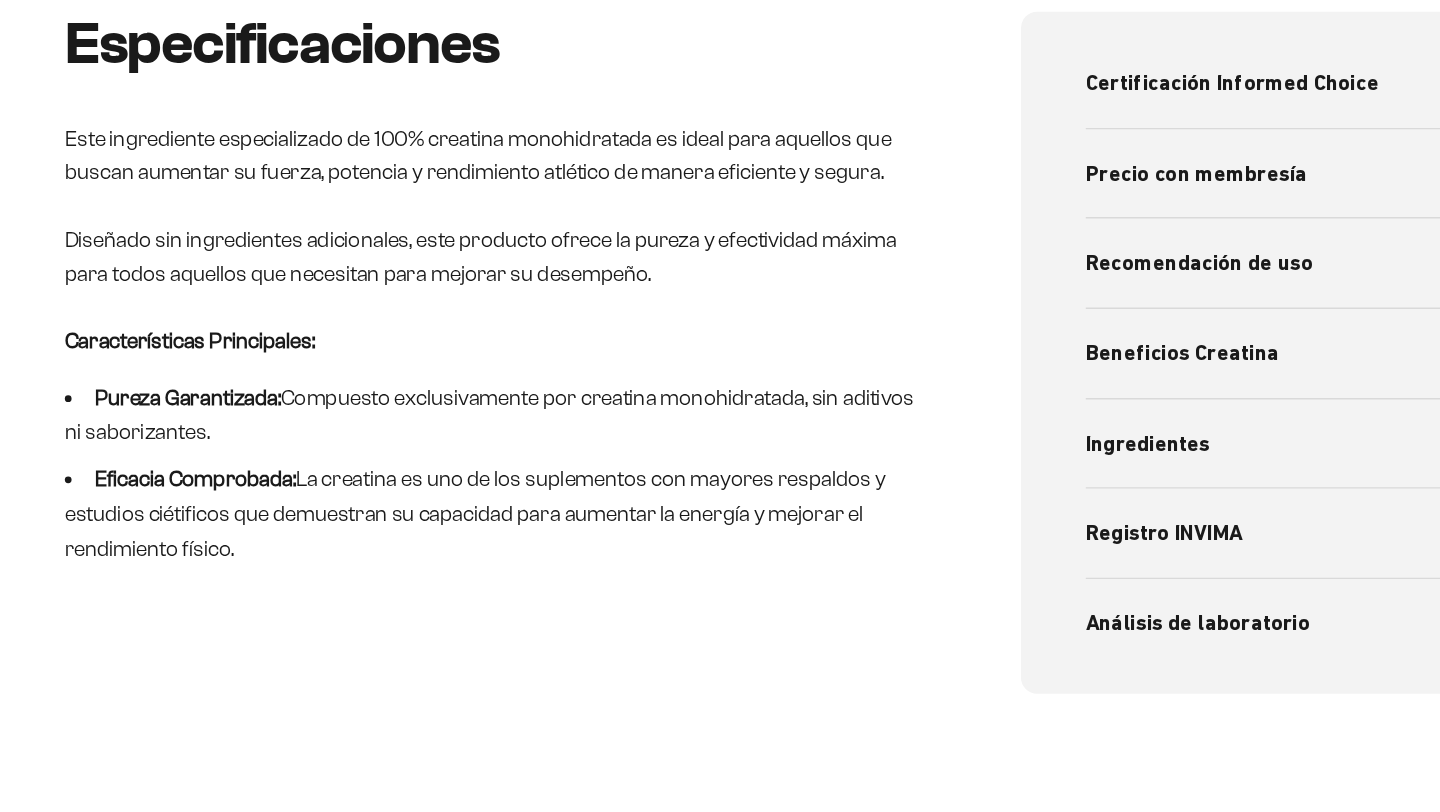click on "Recomendación de uso" at bounding box center (888, 405) 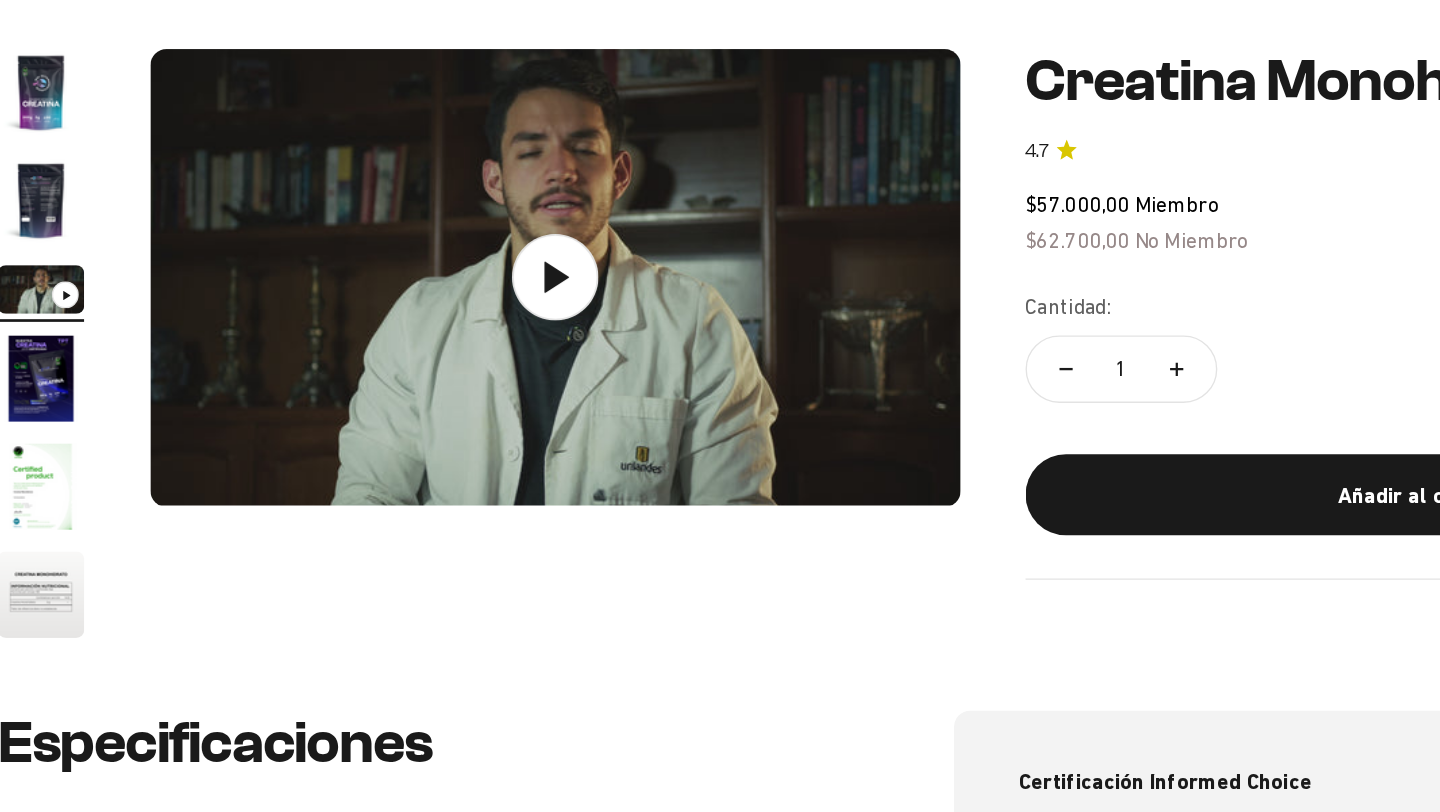 scroll, scrollTop: 33, scrollLeft: 0, axis: vertical 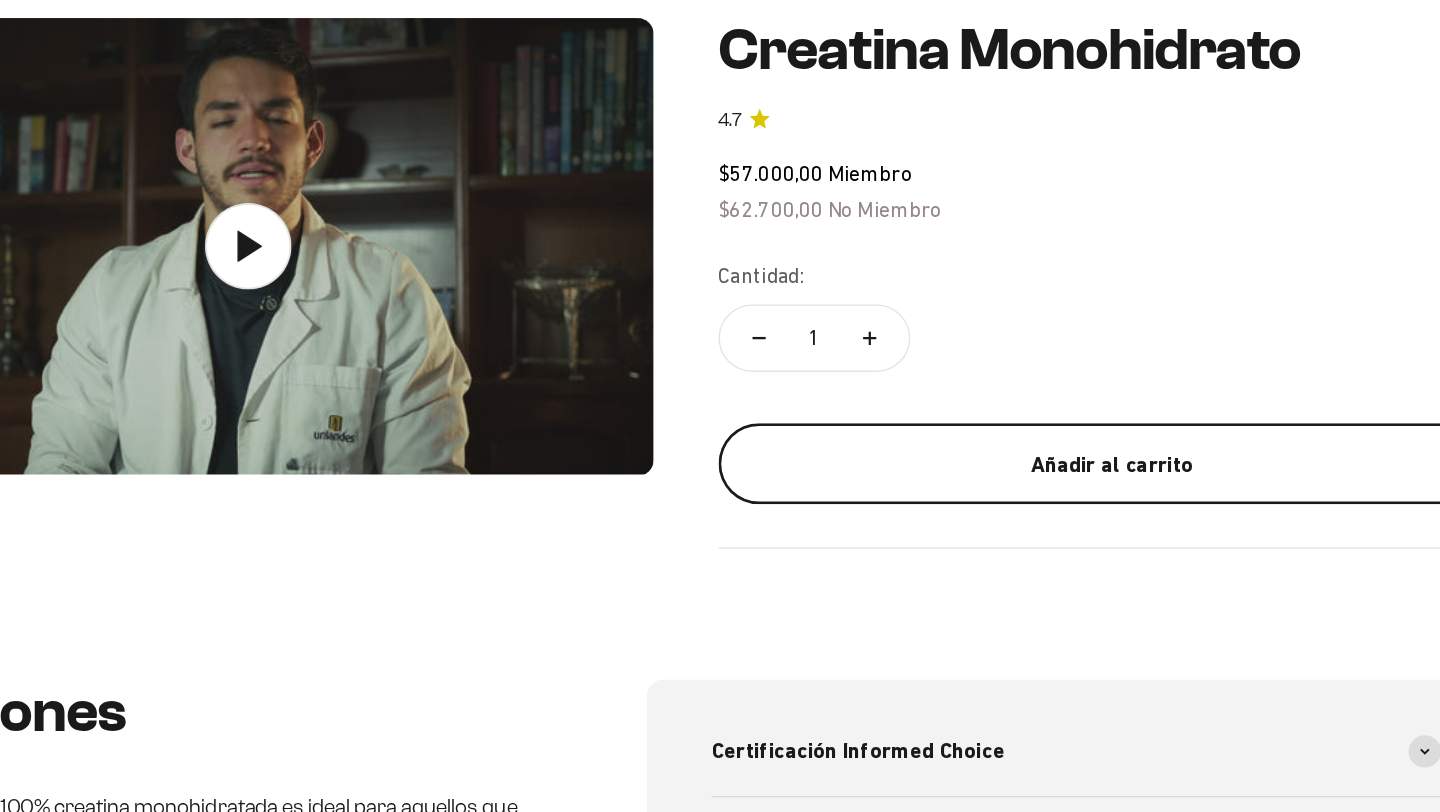 click on "Añadir al carrito" at bounding box center (1100, 555) 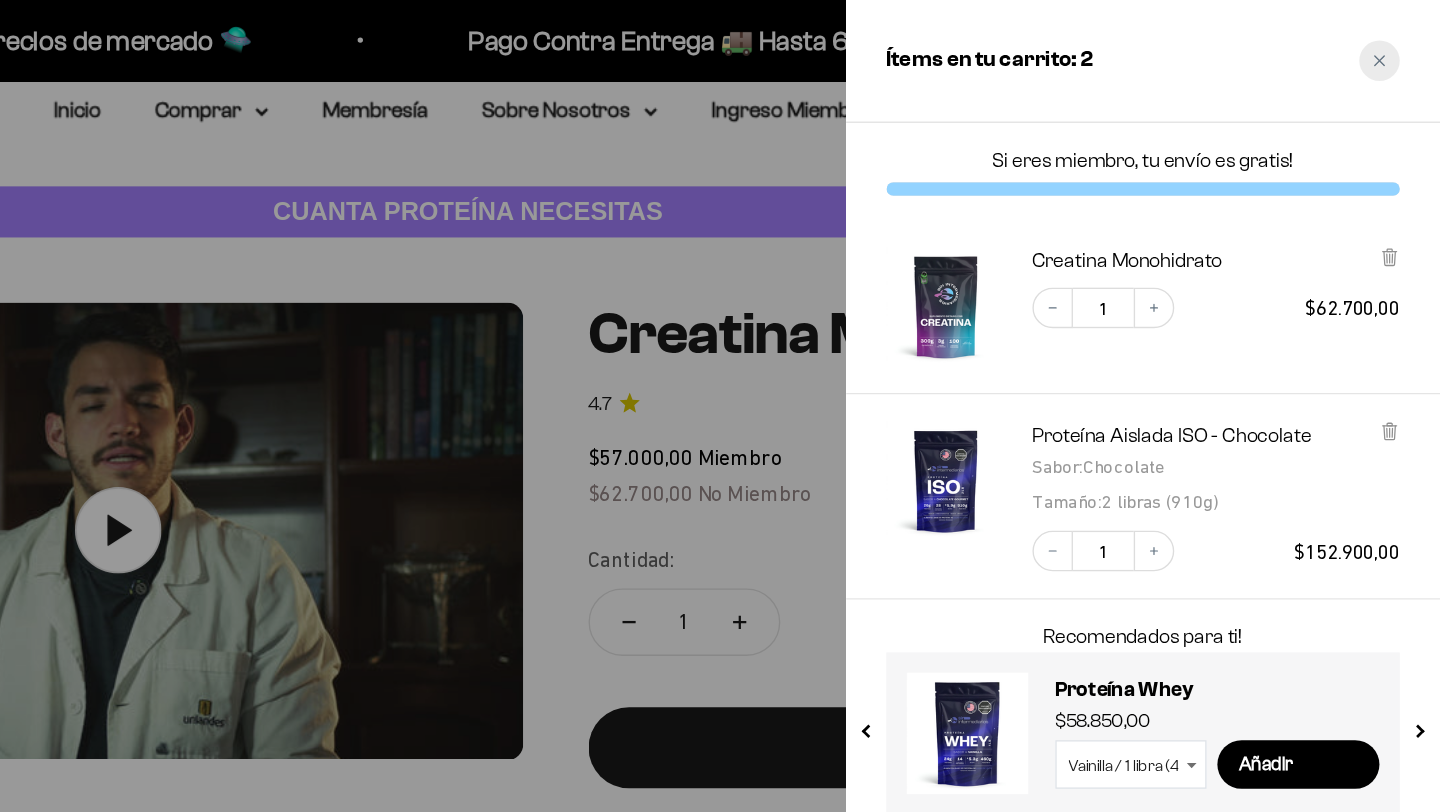 click 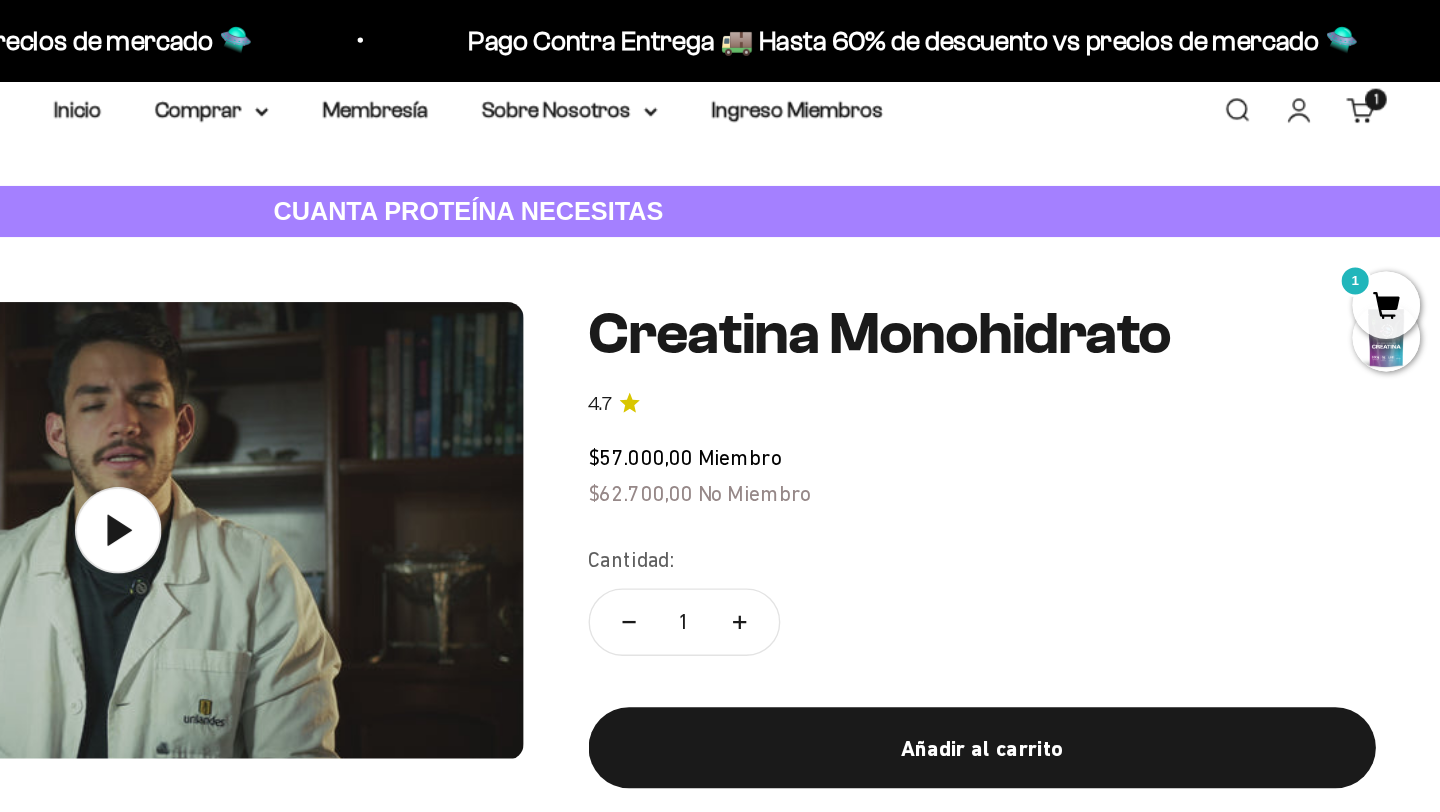 click on "Carrito
1 artículo
1" at bounding box center (1381, 82) 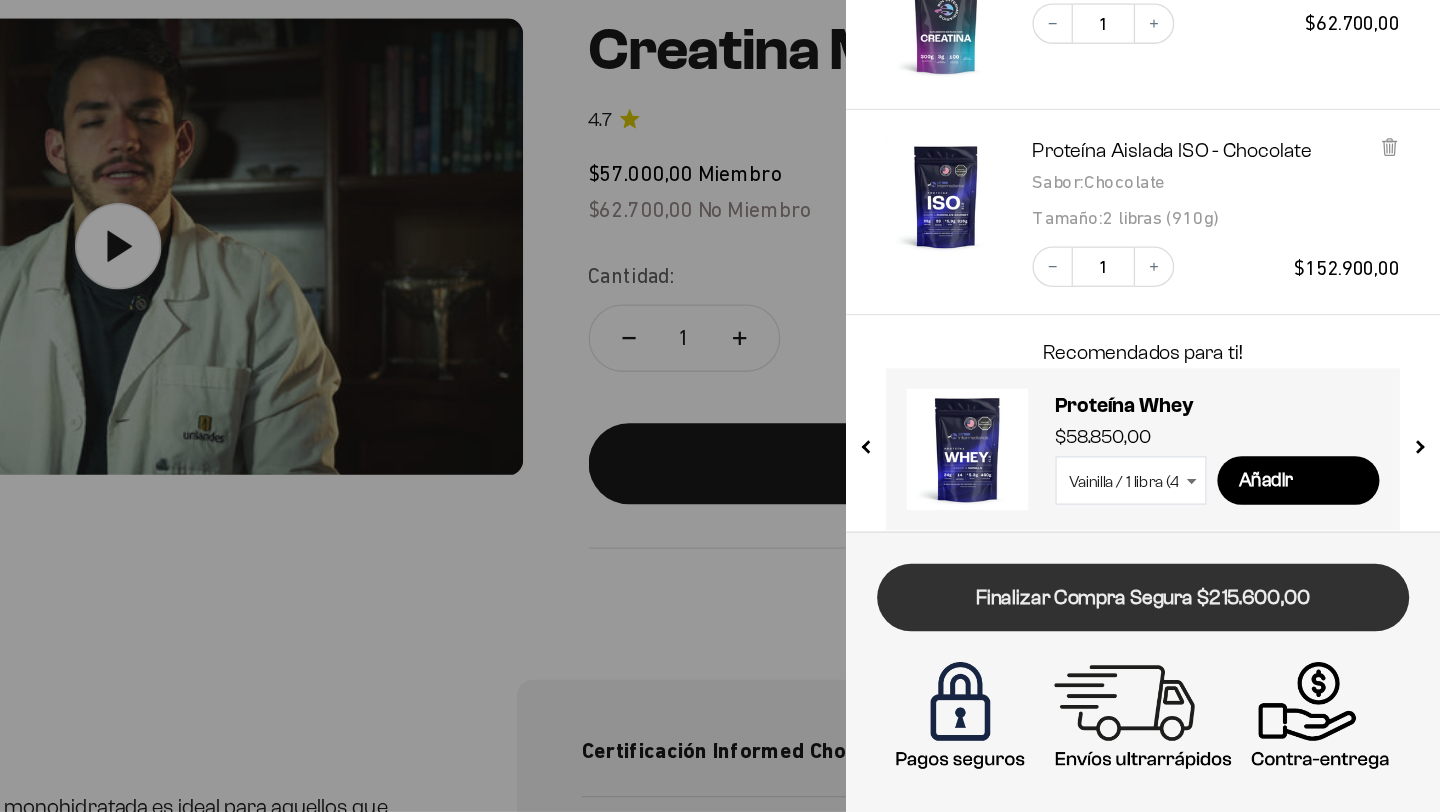 click on "Finalizar Compra Segura $215.600,00" at bounding box center [1220, 653] 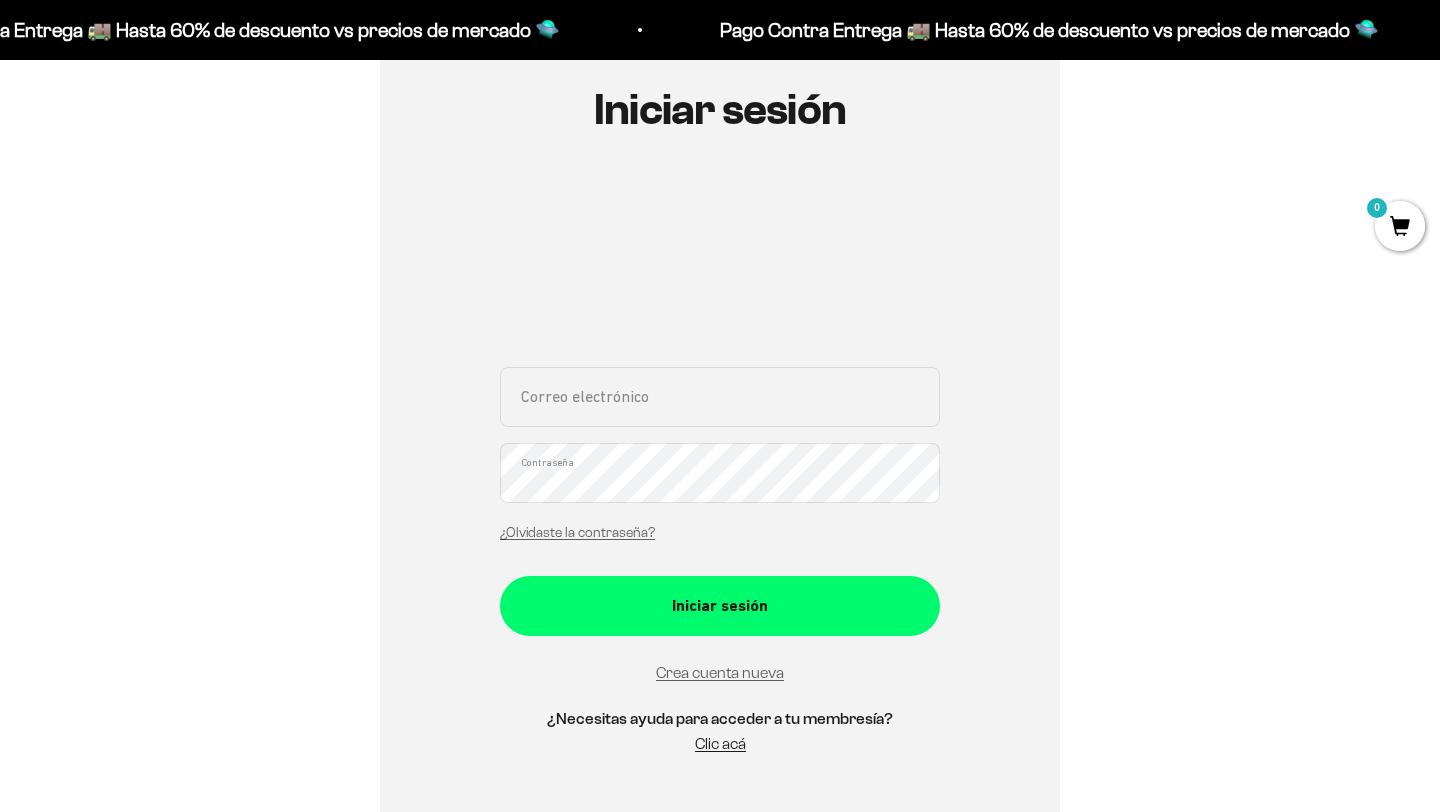 scroll, scrollTop: 223, scrollLeft: 0, axis: vertical 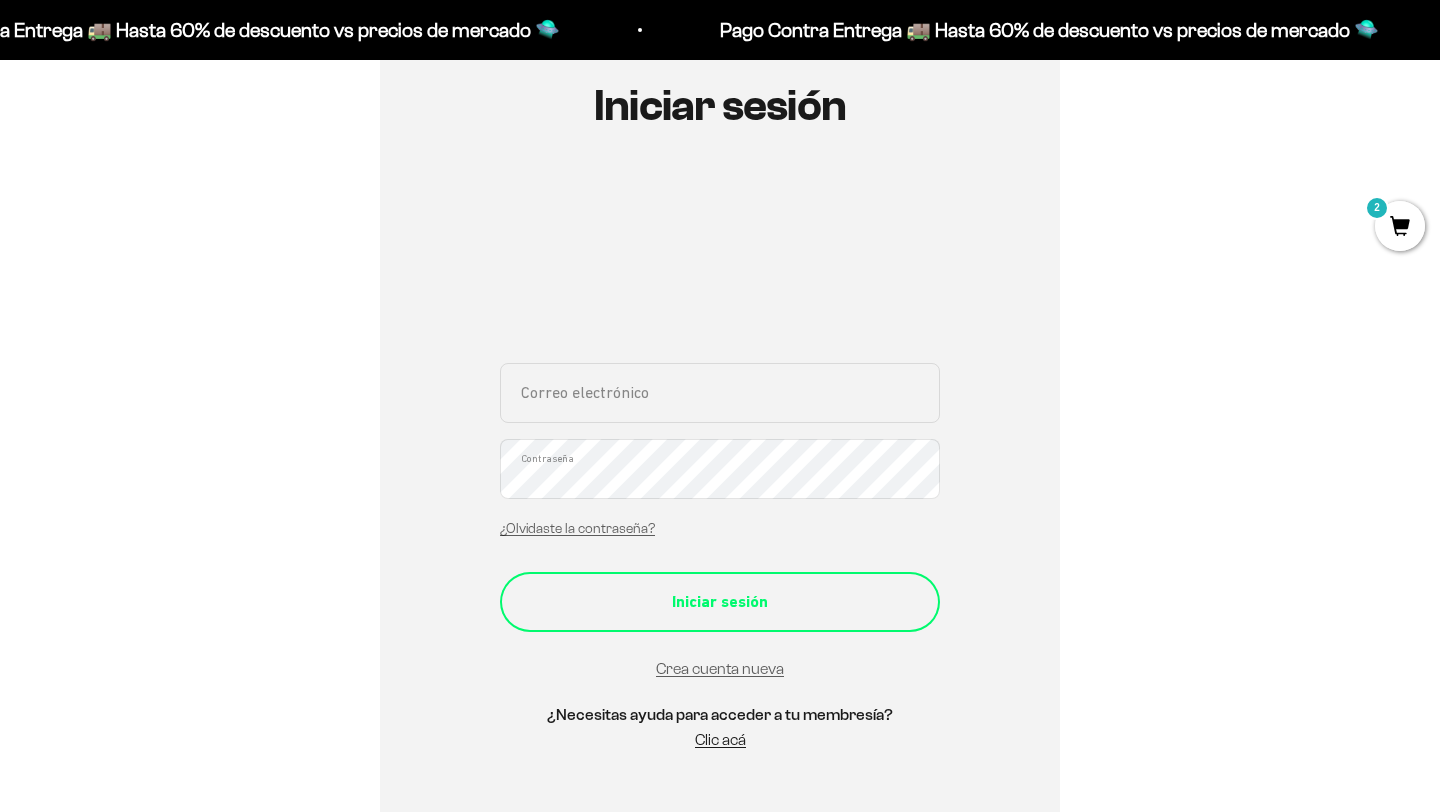 type on "[EMAIL]" 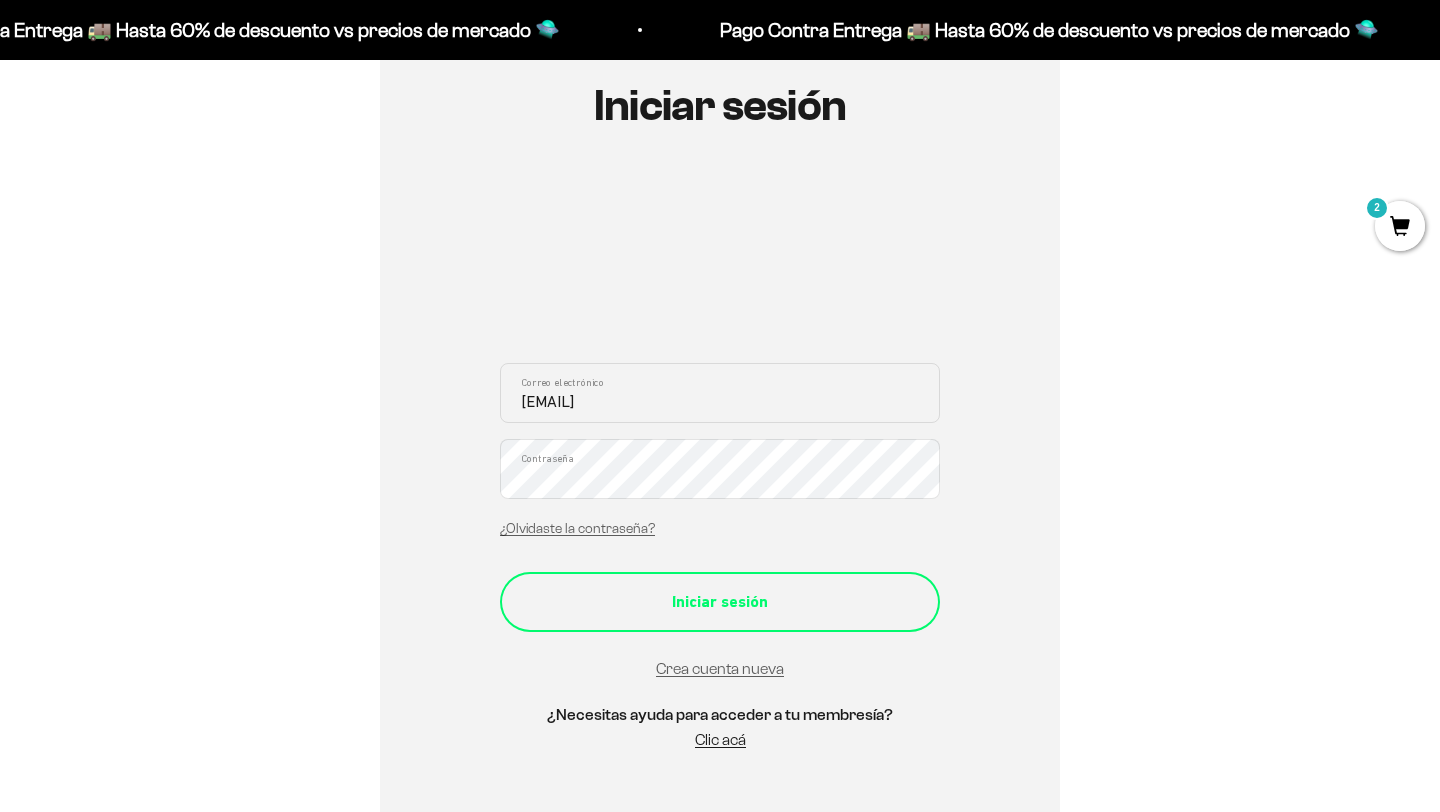 click on "Iniciar sesión" at bounding box center (720, 602) 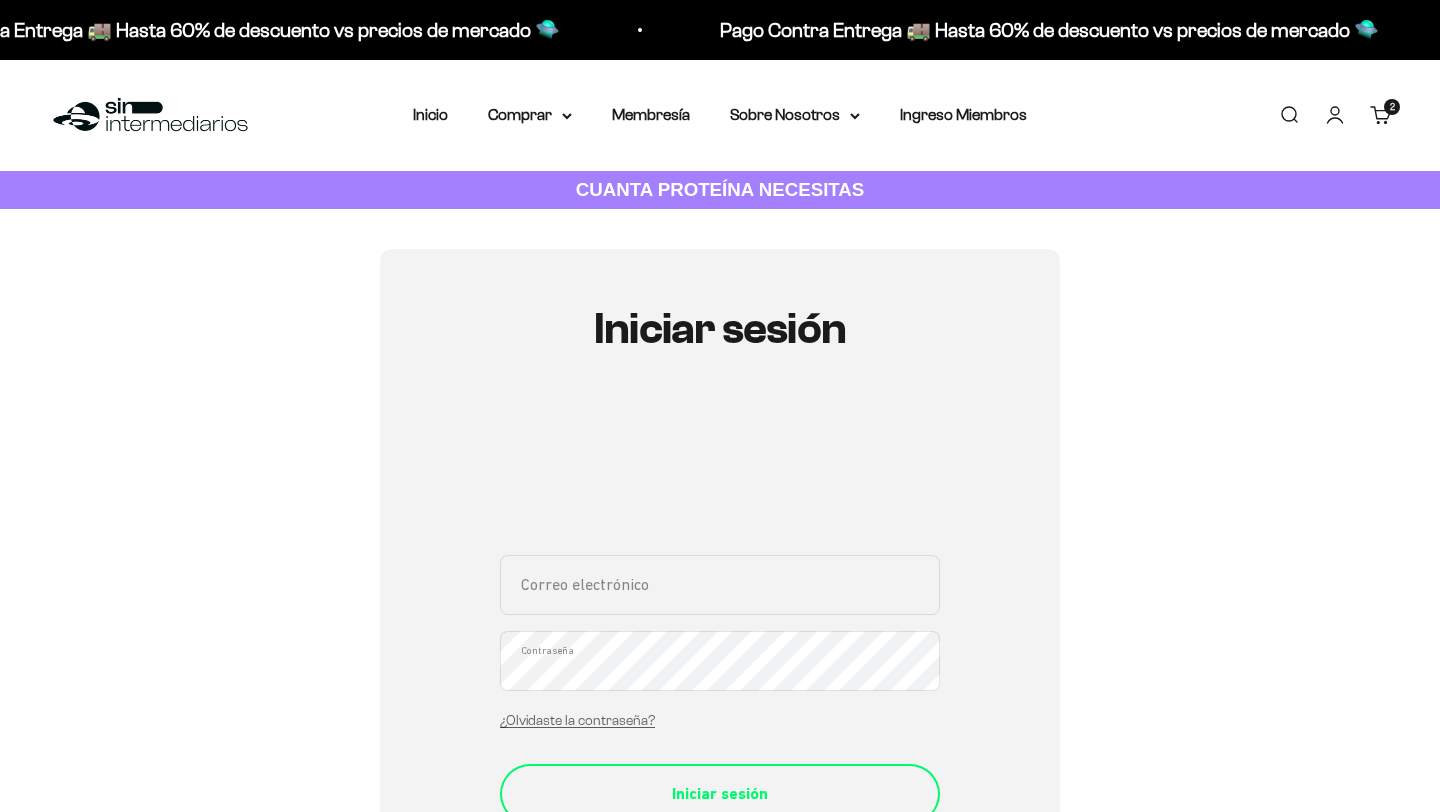 scroll, scrollTop: 267, scrollLeft: 0, axis: vertical 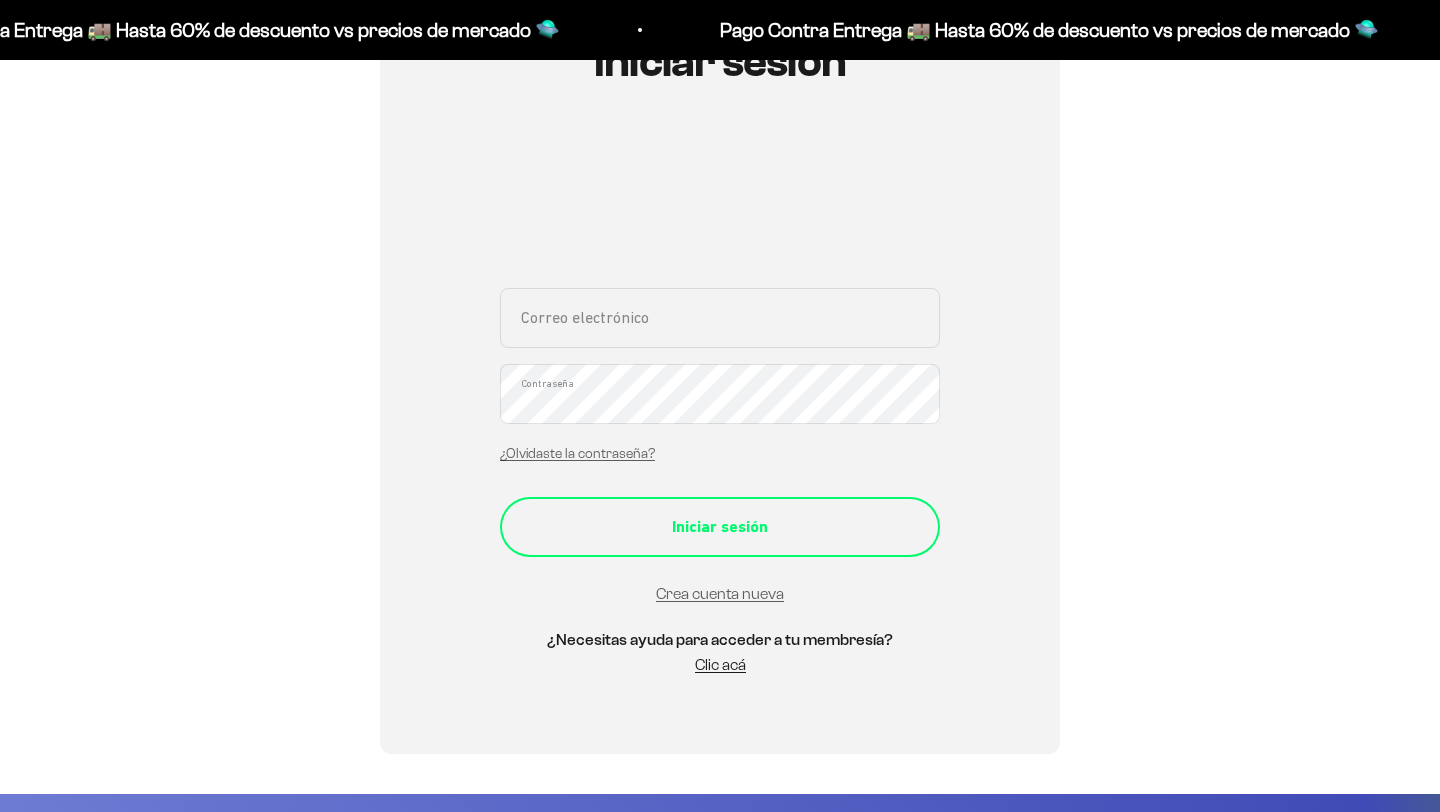 type on "[USERNAME]@[DOMAIN]" 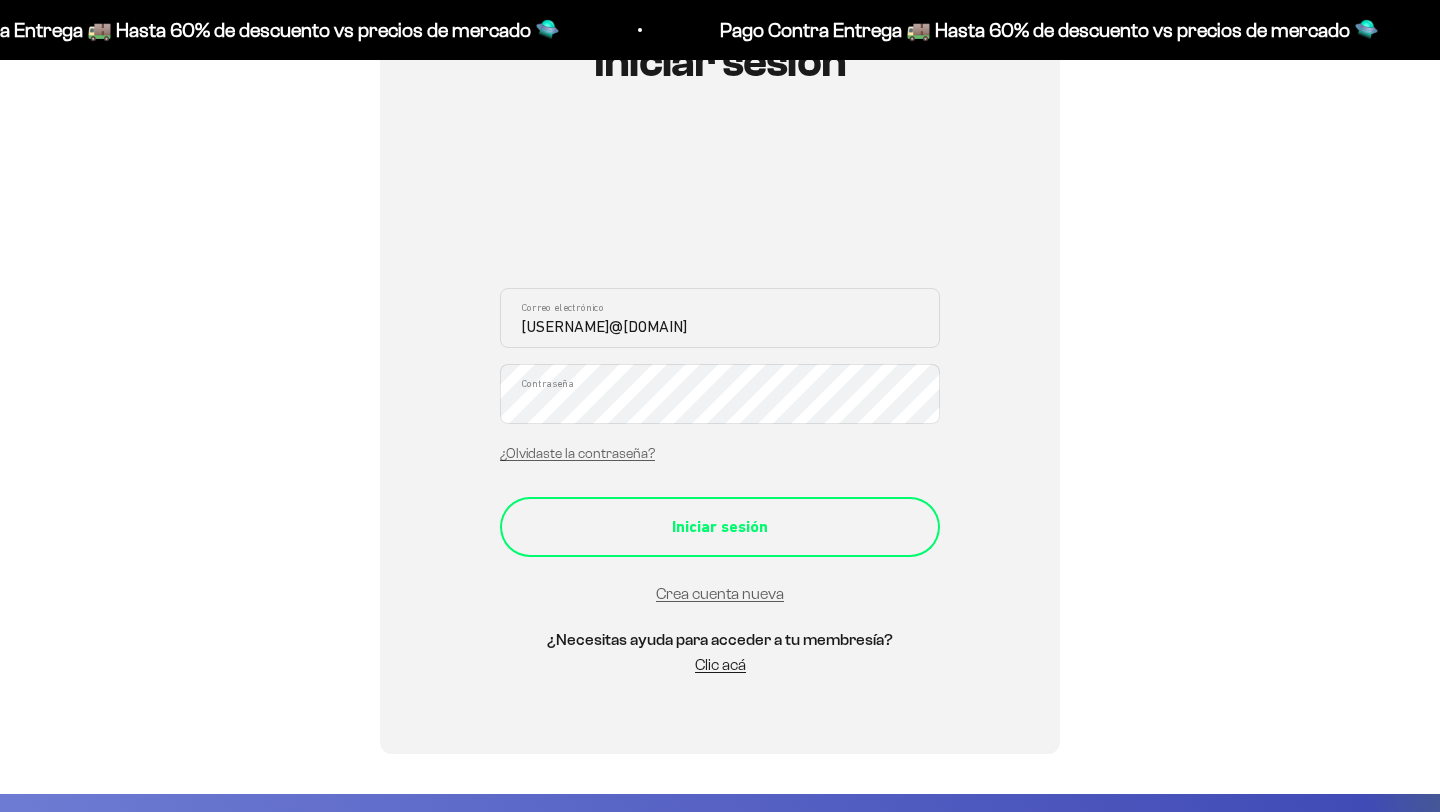 click on "Iniciar sesión" at bounding box center [720, 527] 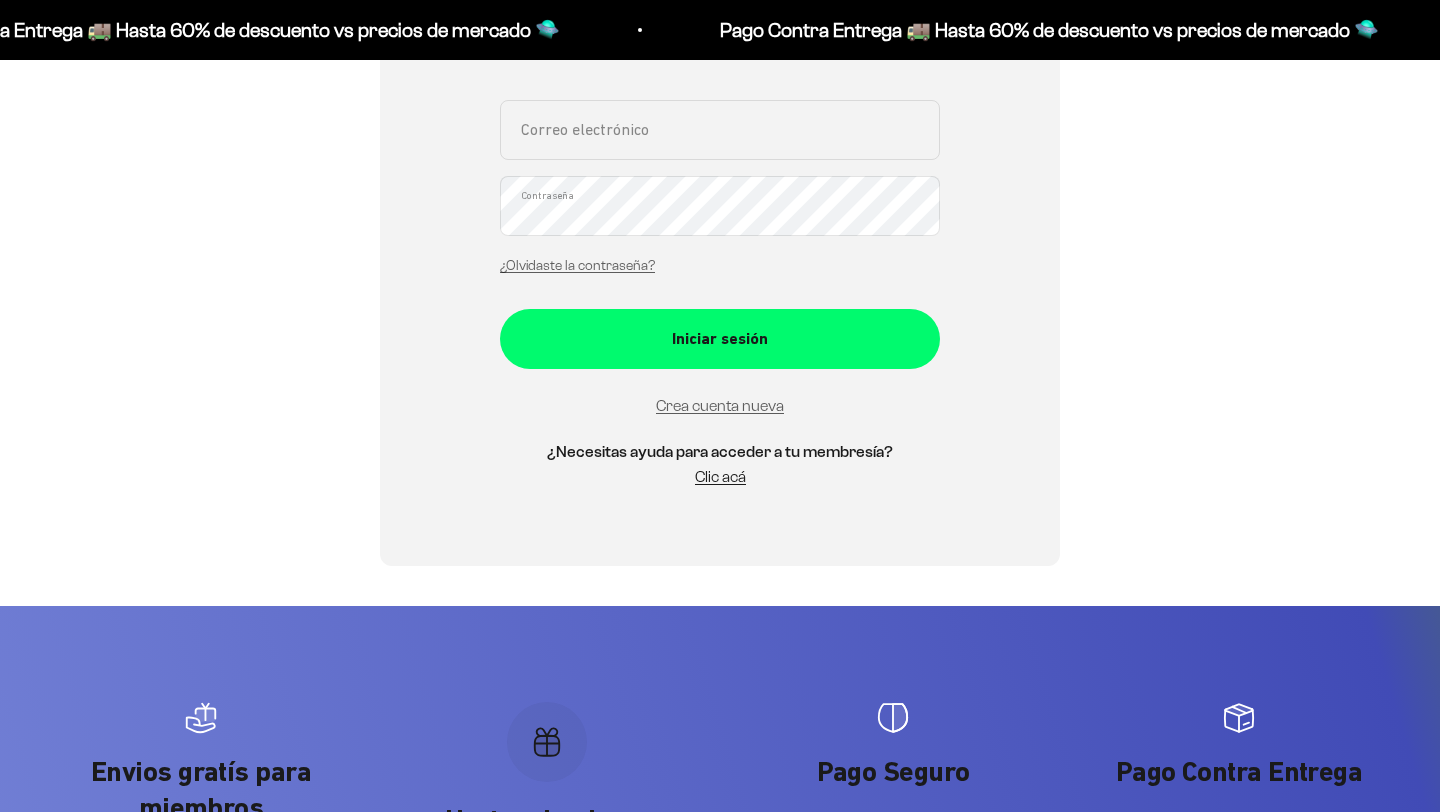 scroll, scrollTop: 0, scrollLeft: 0, axis: both 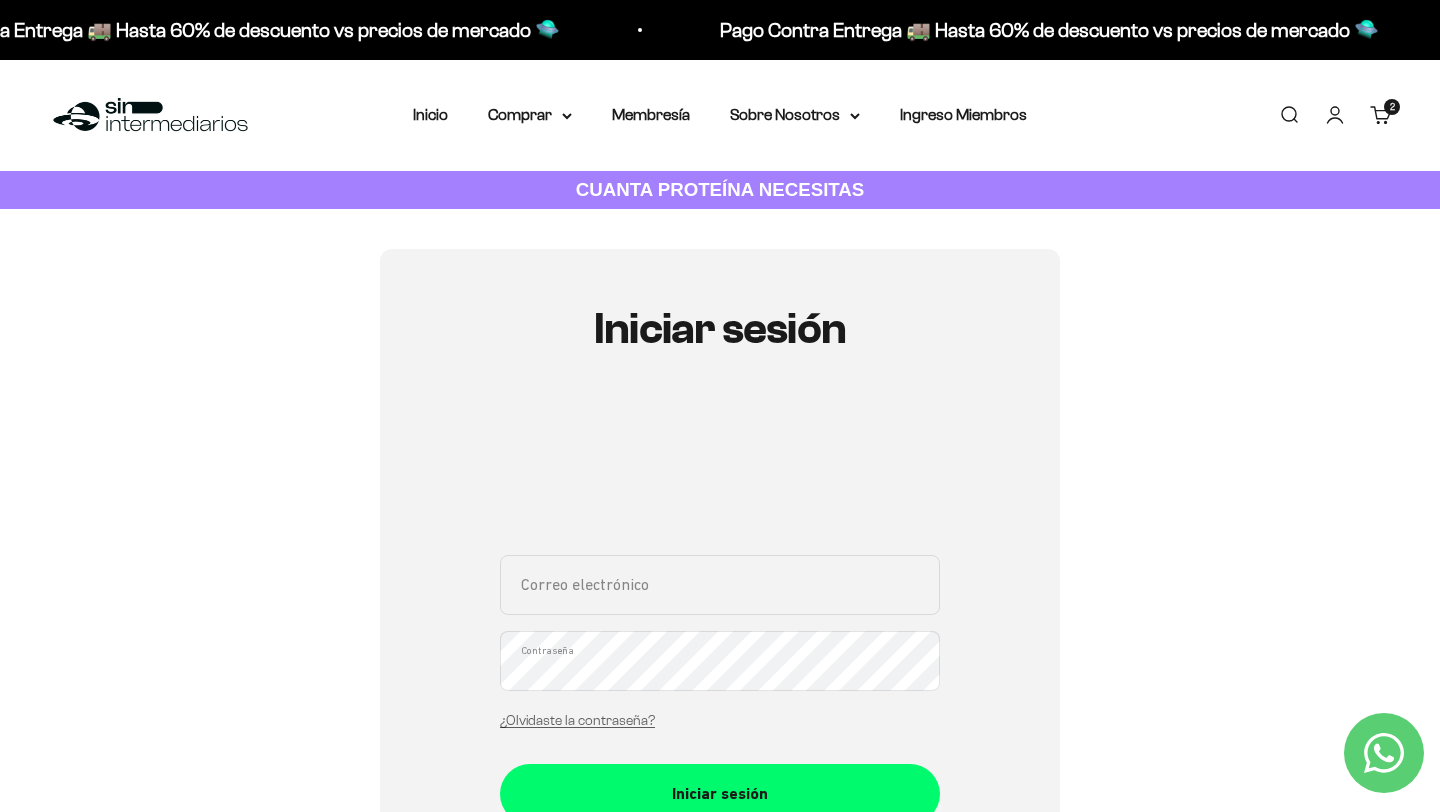 type on "[EMAIL]" 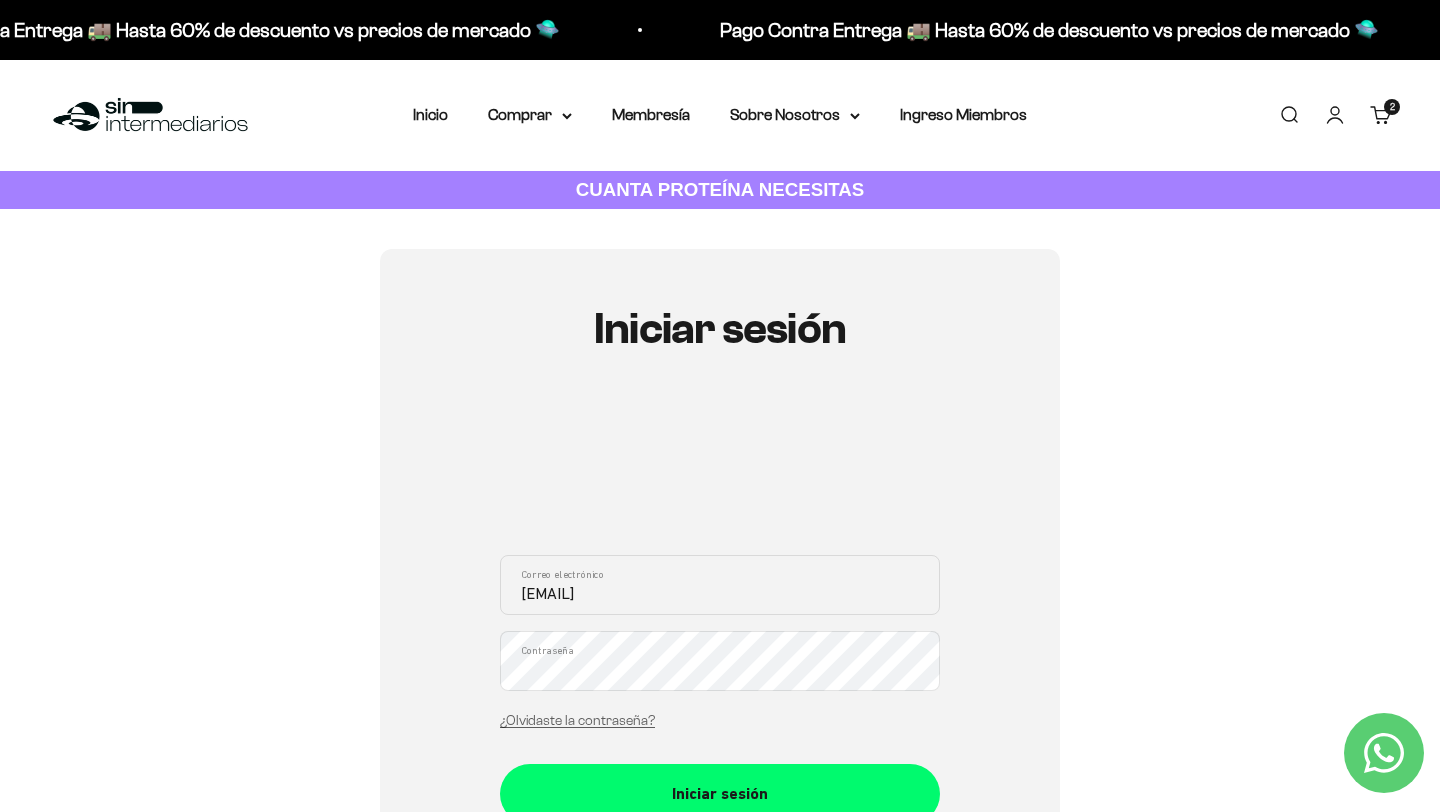 click on "2 artículos
2" at bounding box center [1392, 107] 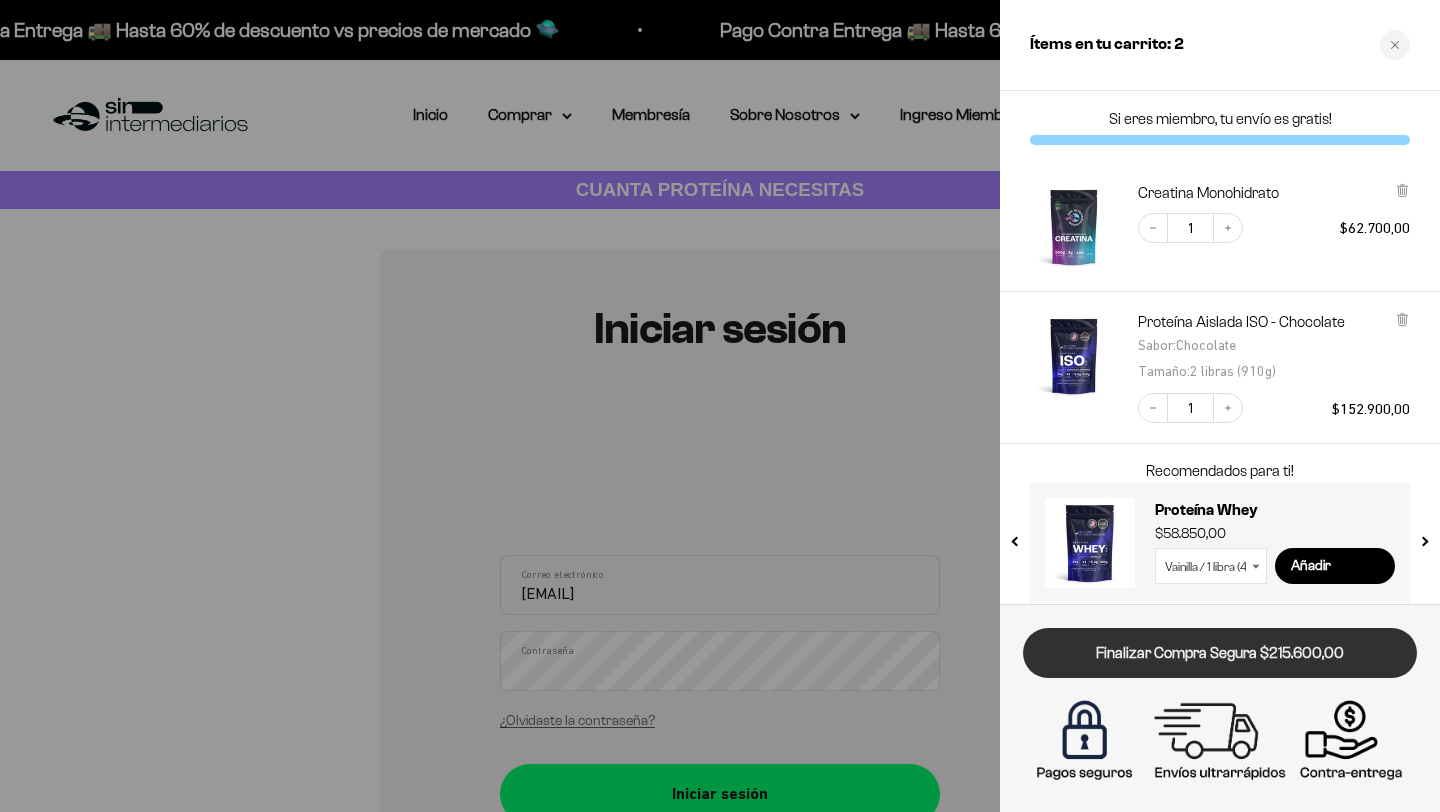 click on "Finalizar Compra Segura $215.600,00" at bounding box center (1220, 653) 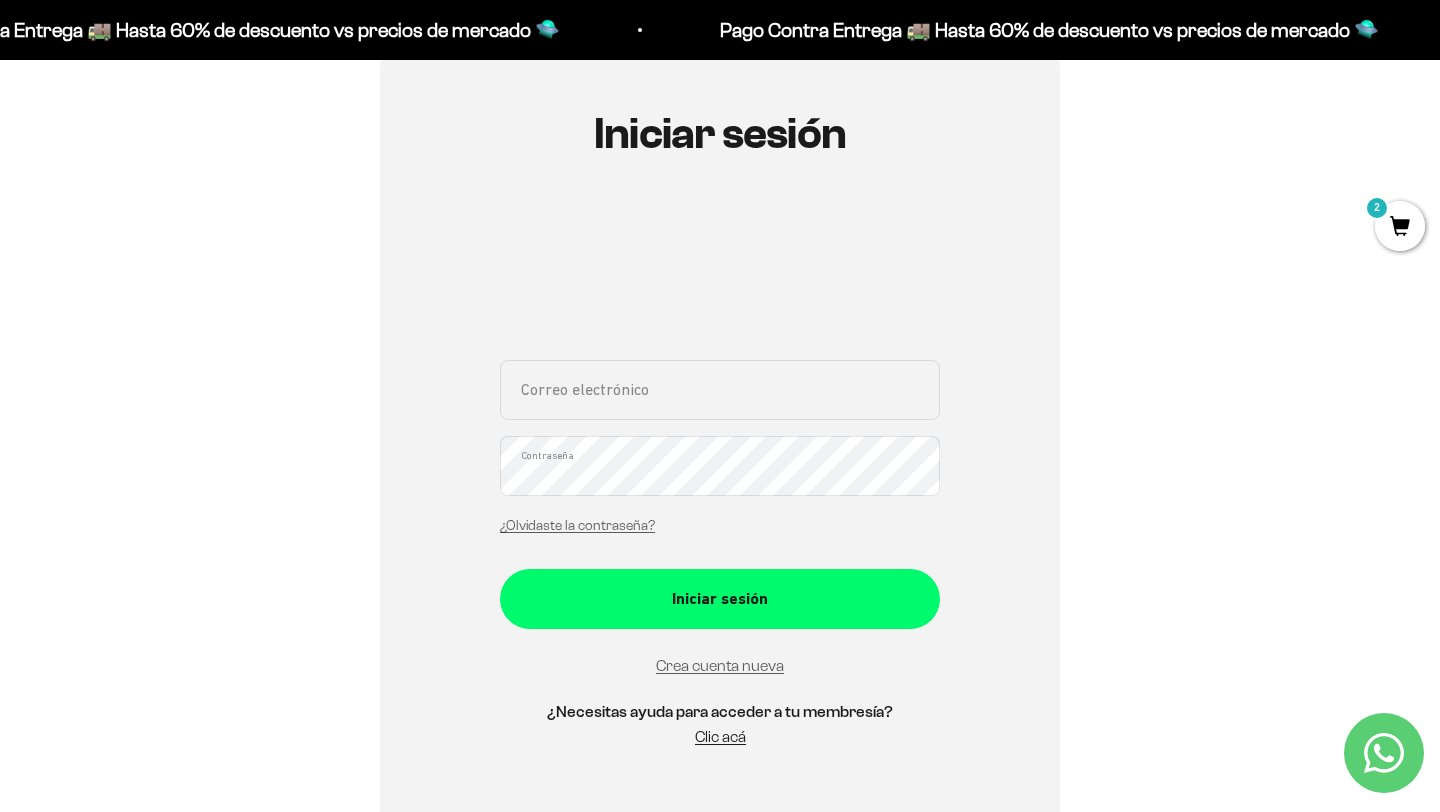 scroll, scrollTop: 244, scrollLeft: 0, axis: vertical 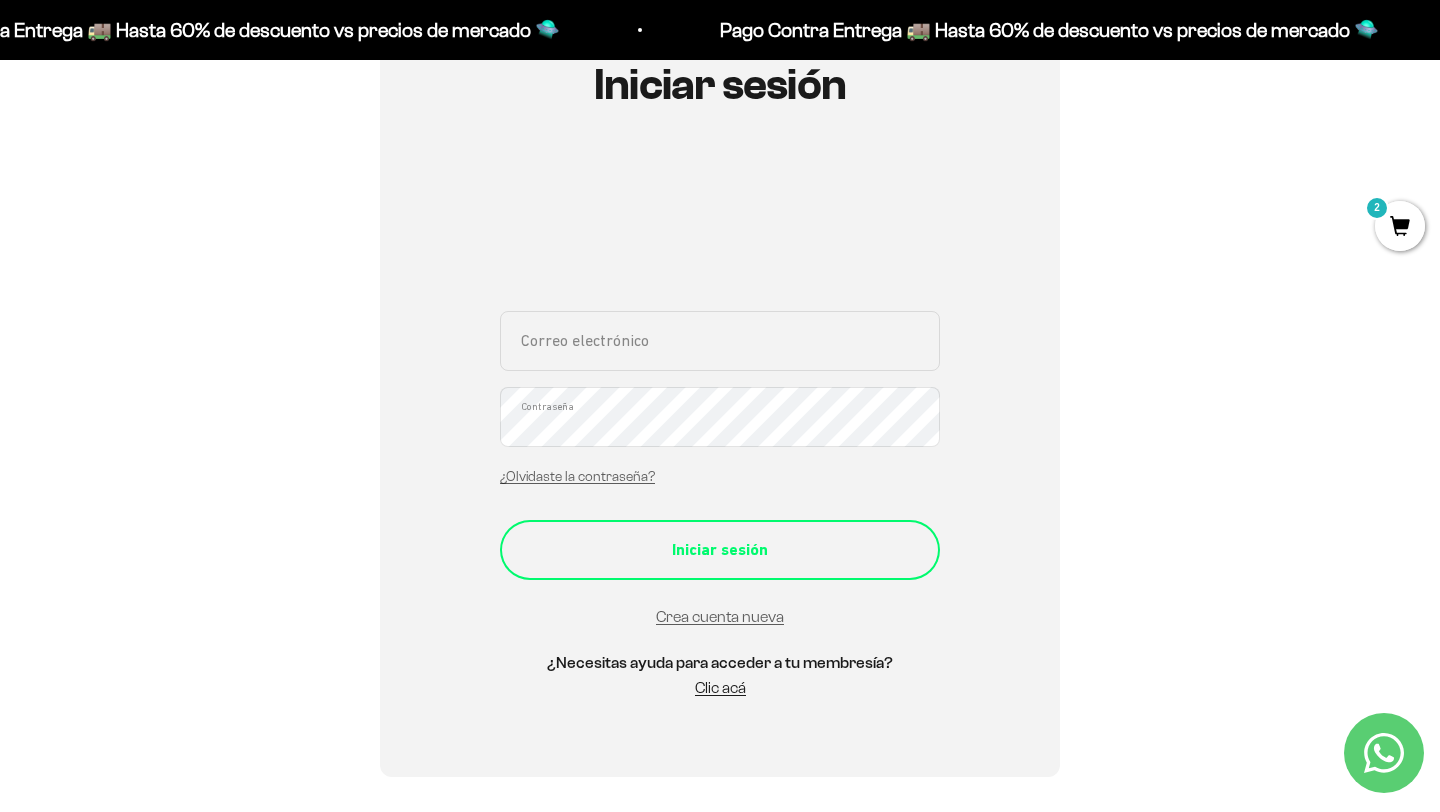 type on "[EMAIL]" 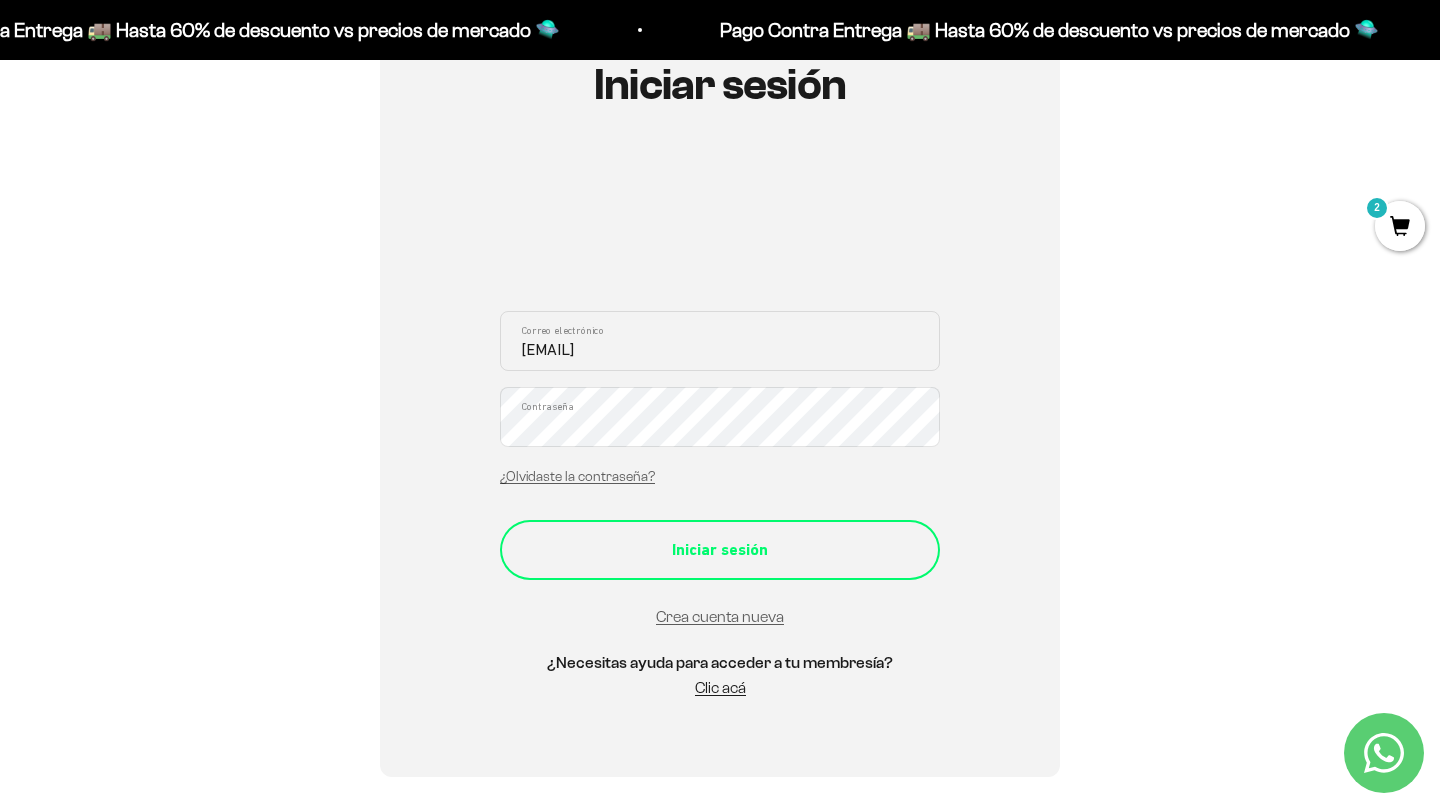 click on "Iniciar sesión" at bounding box center [720, 550] 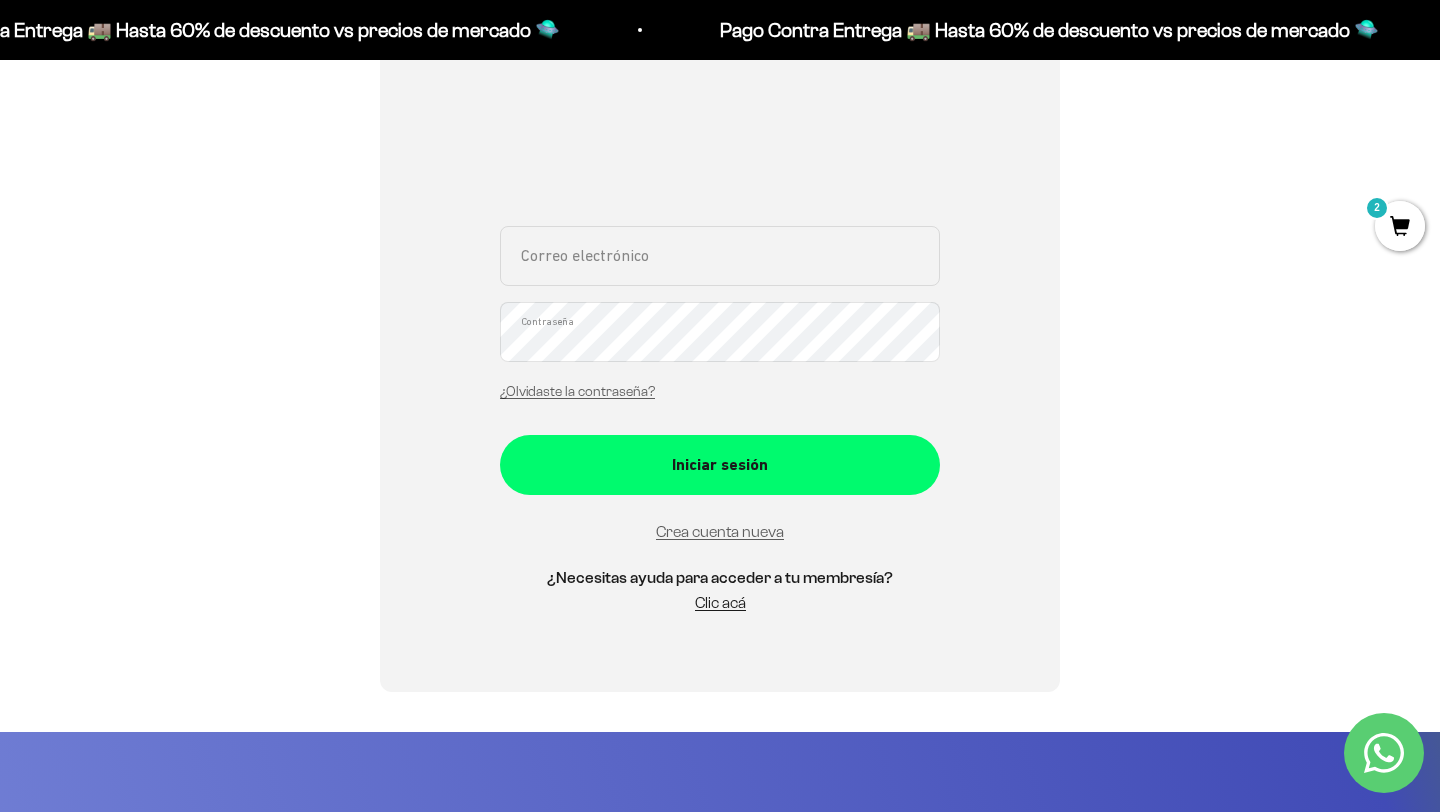 scroll, scrollTop: 390, scrollLeft: 0, axis: vertical 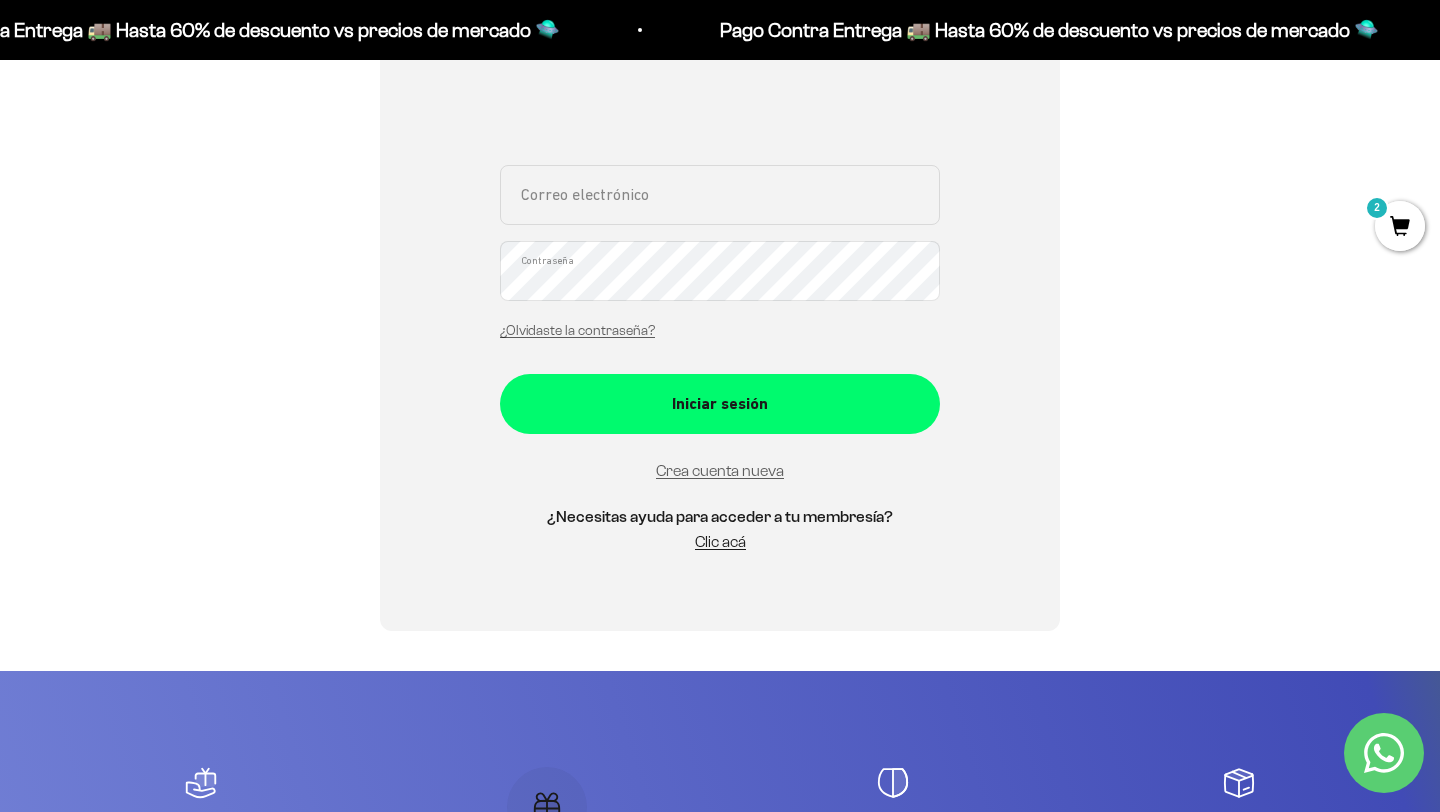 type on "[EMAIL]" 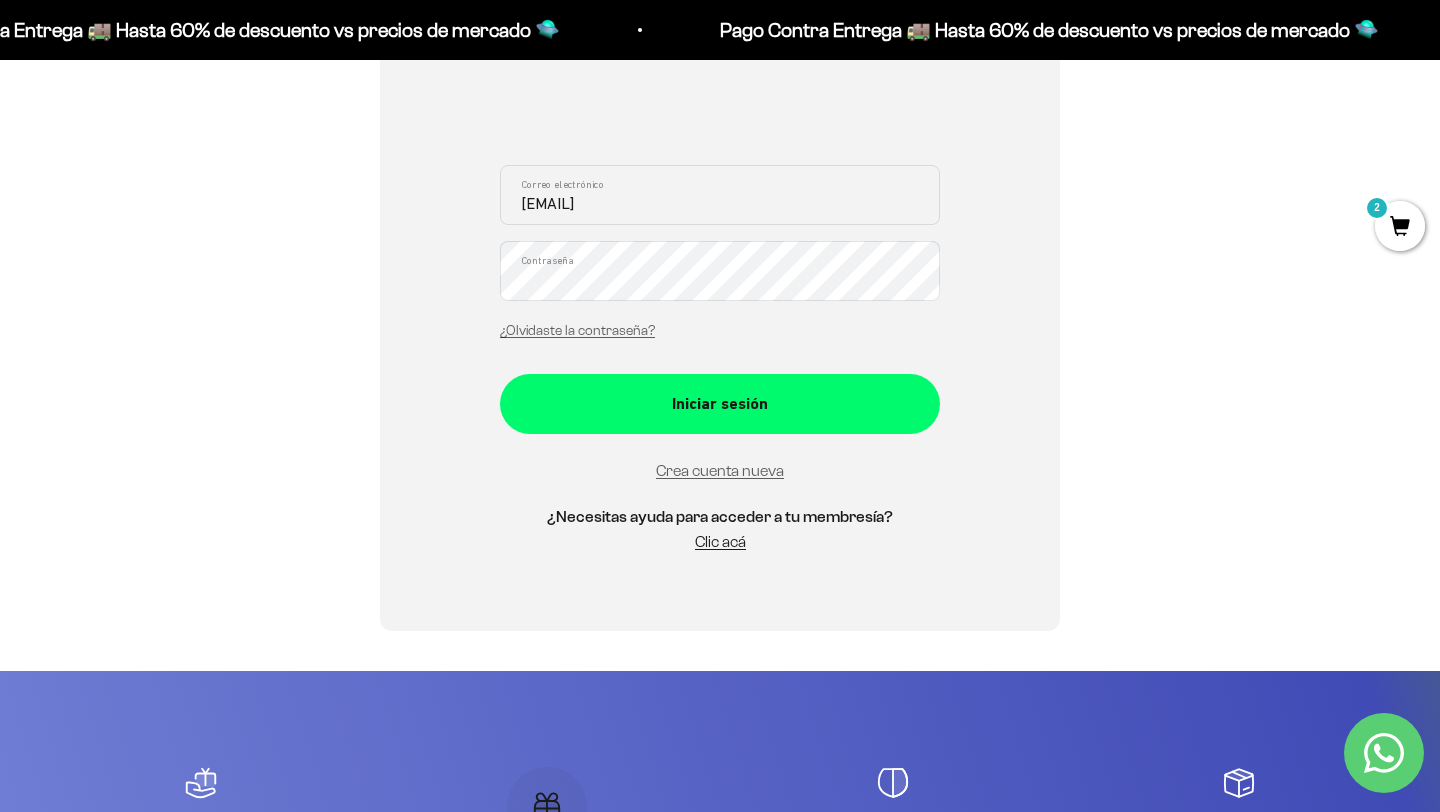 click on "2" at bounding box center (1400, 226) 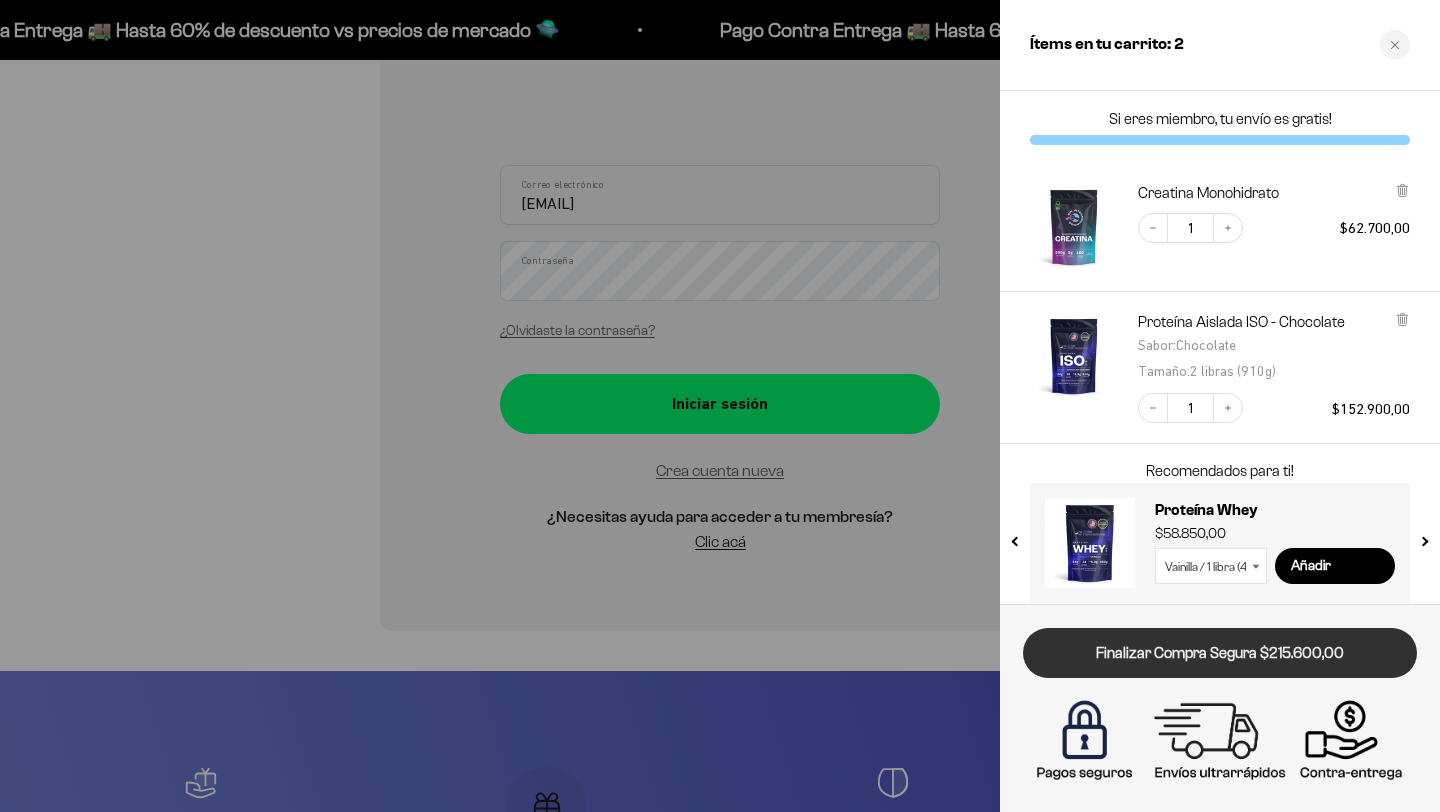 click on "Finalizar Compra Segura $215.600,00" at bounding box center (1220, 653) 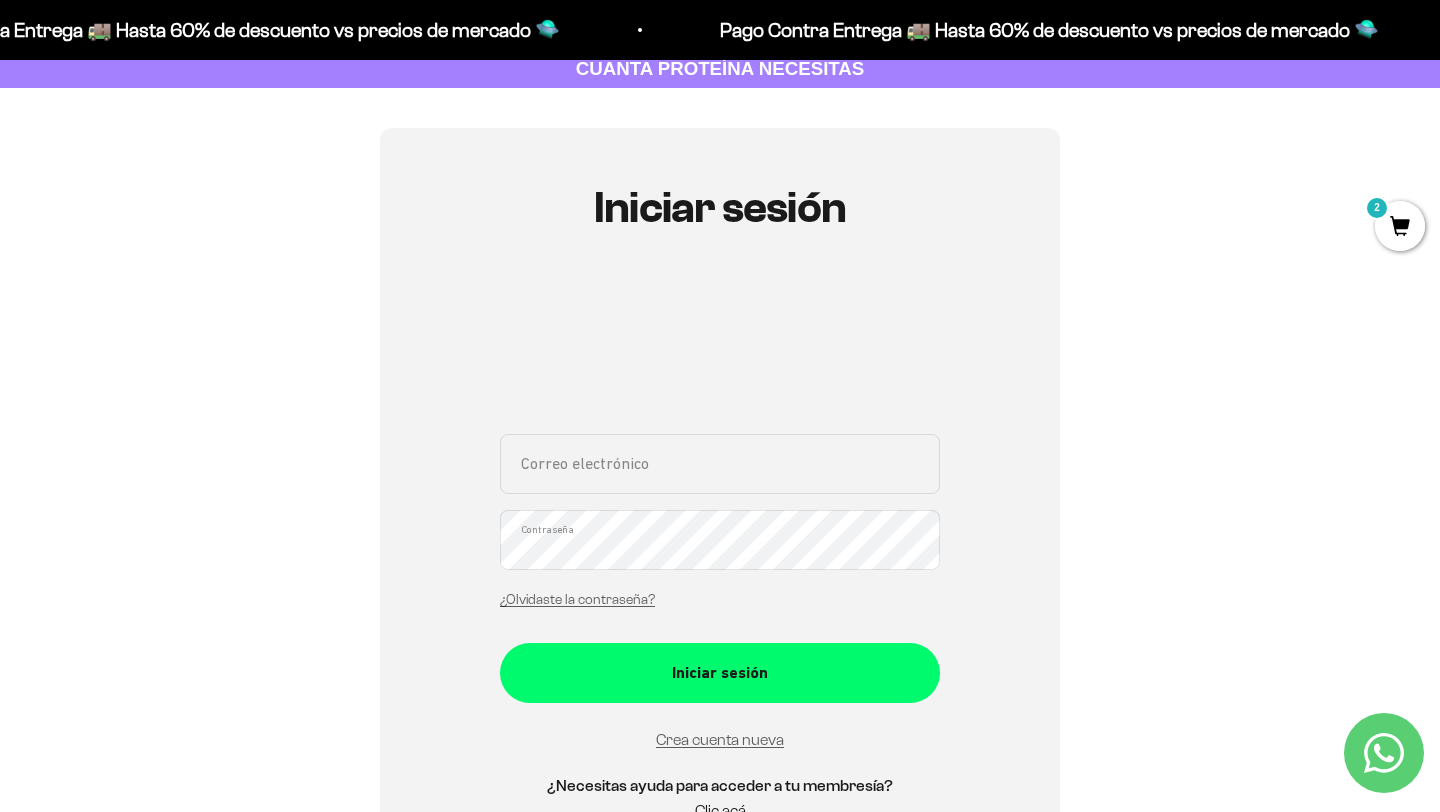 scroll, scrollTop: 123, scrollLeft: 0, axis: vertical 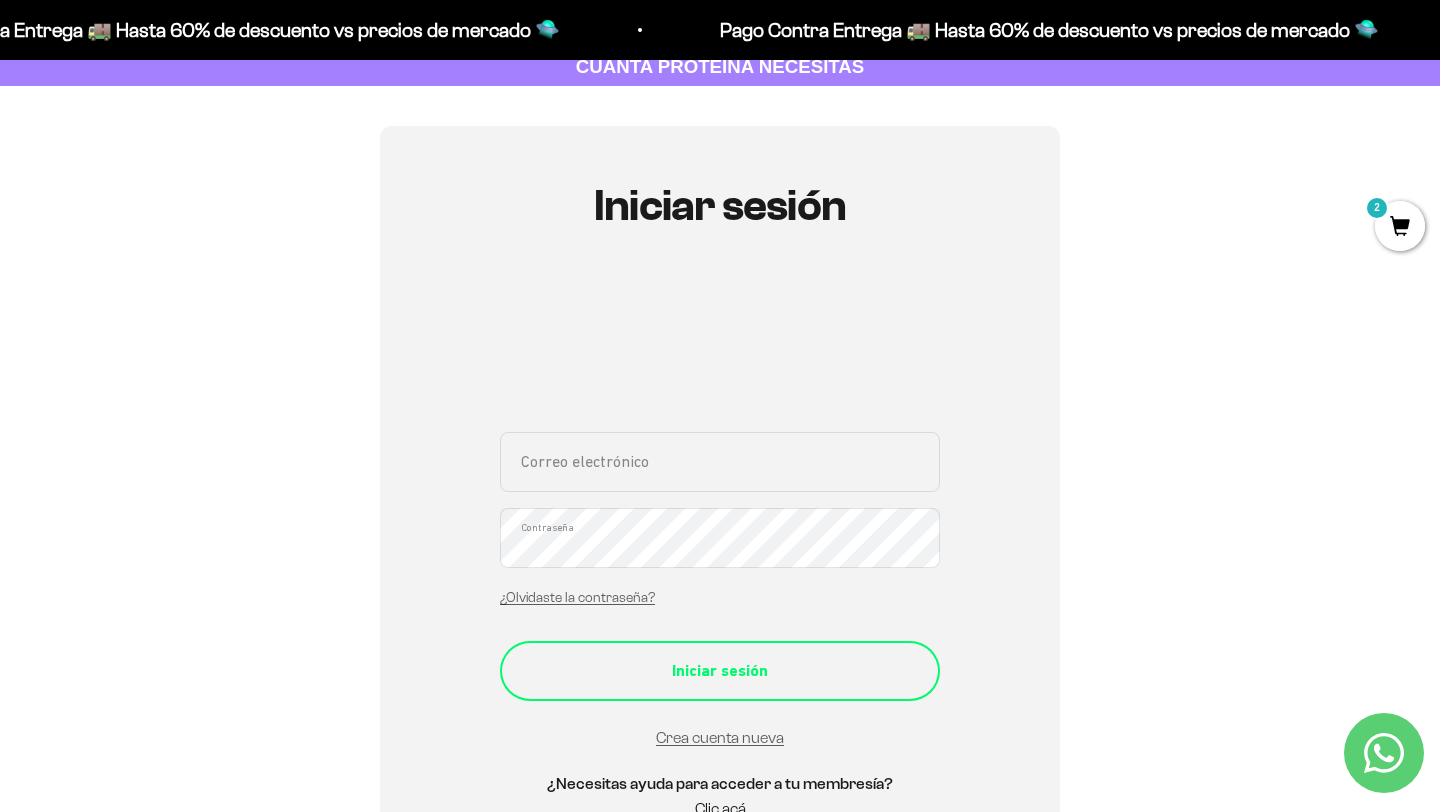 type on "[NAME]@[DOMAIN].***" 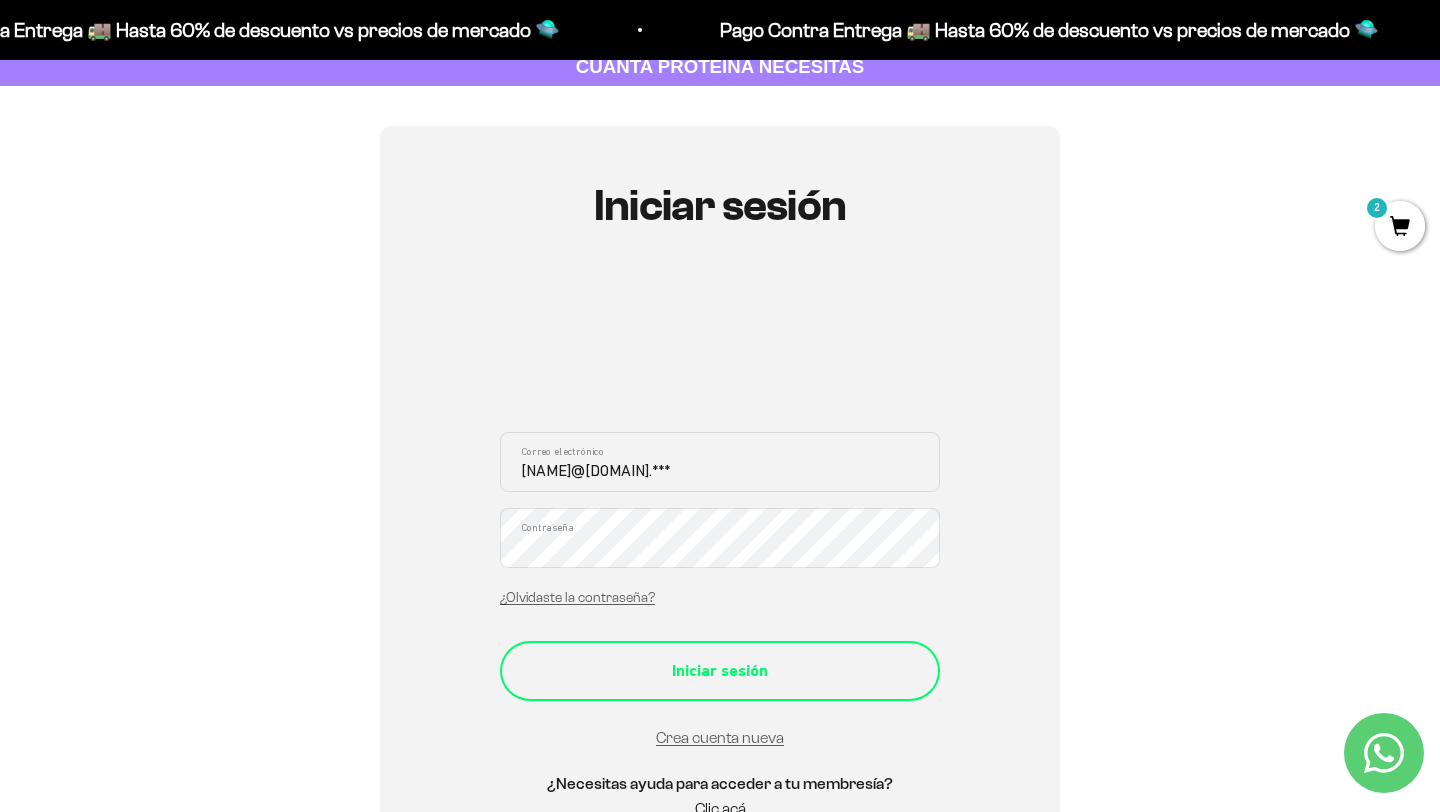 click on "Iniciar sesión" at bounding box center [720, 671] 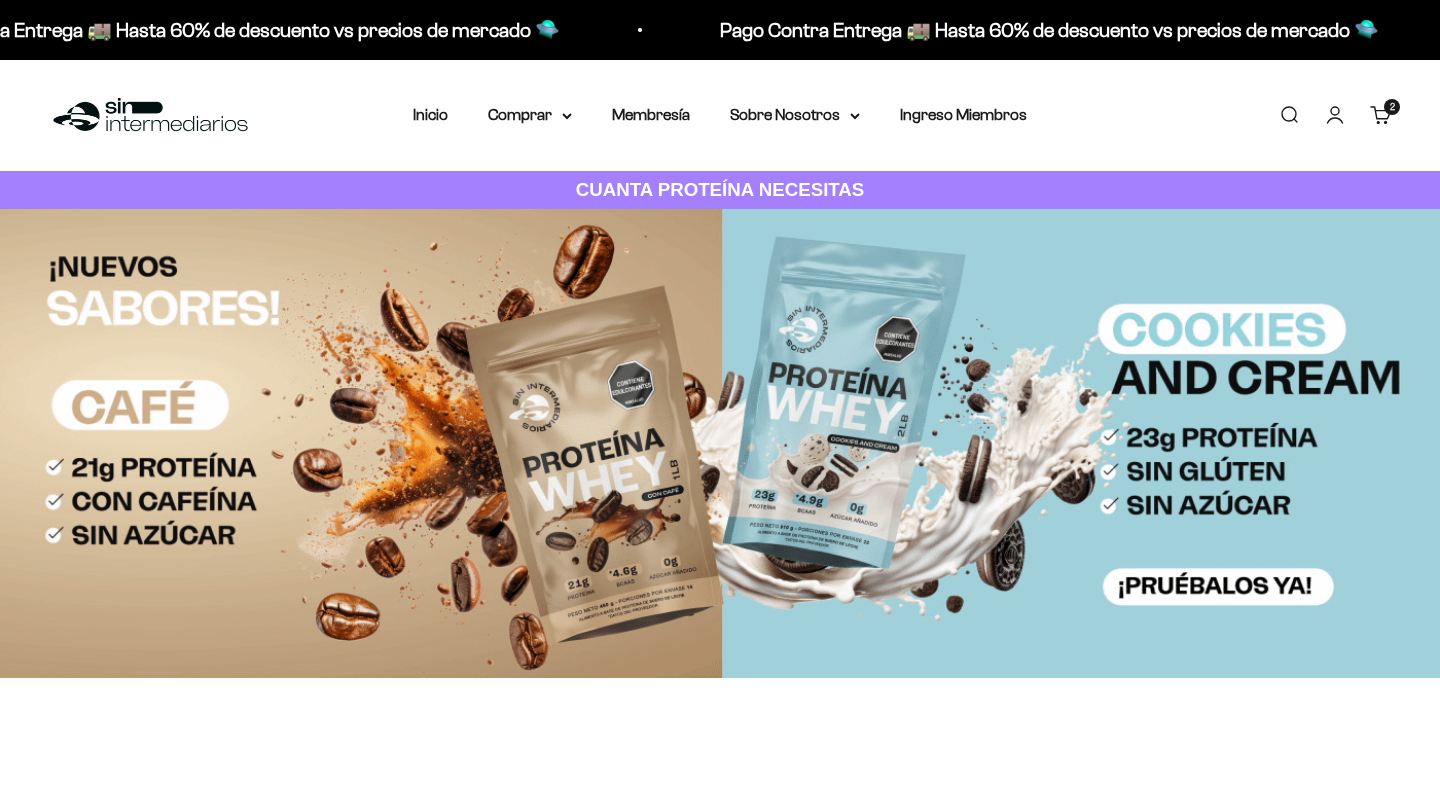 click on "Carrito
2 artículos
2" at bounding box center (1381, 115) 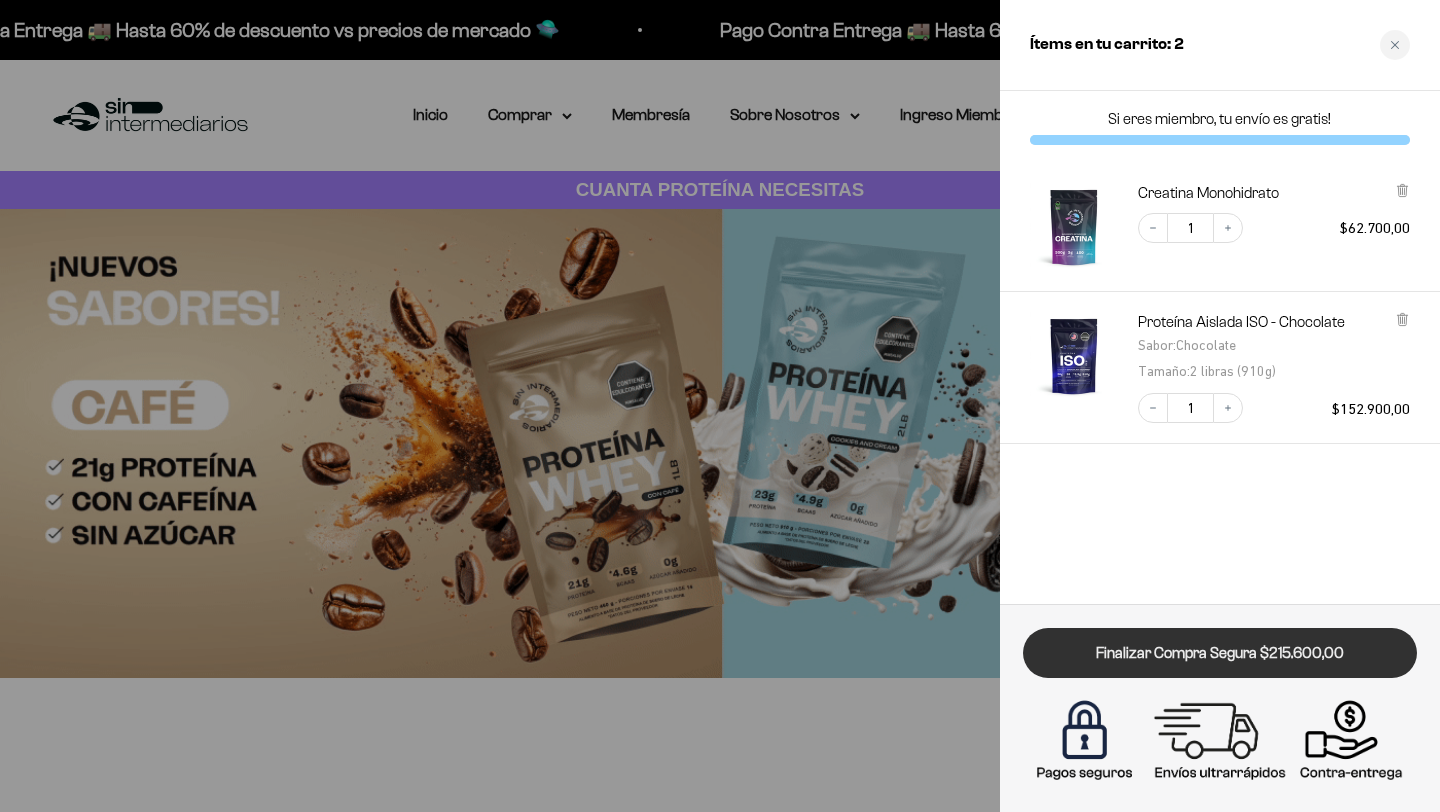scroll, scrollTop: 0, scrollLeft: 0, axis: both 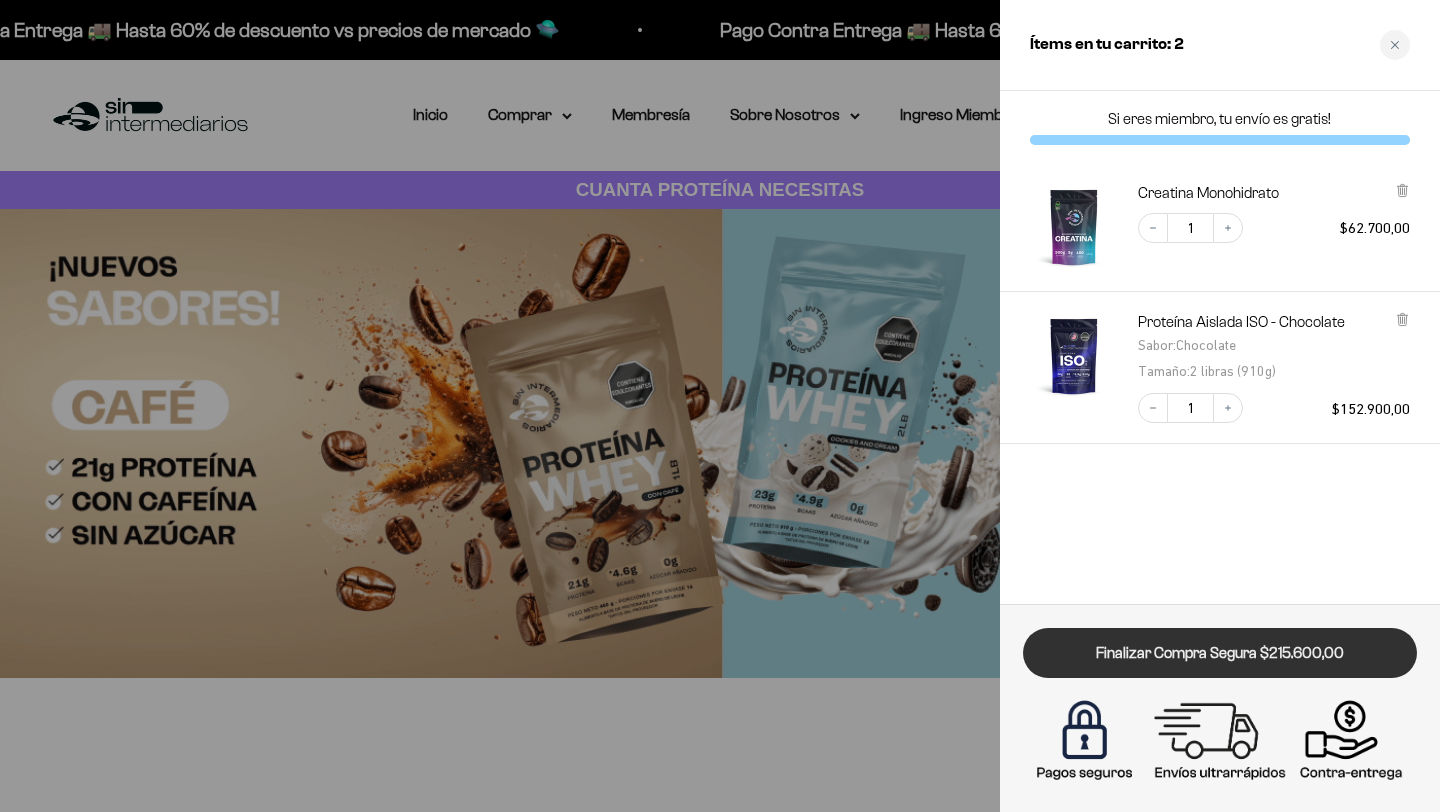 click on "Finalizar Compra Segura $215.600,00" at bounding box center [1220, 653] 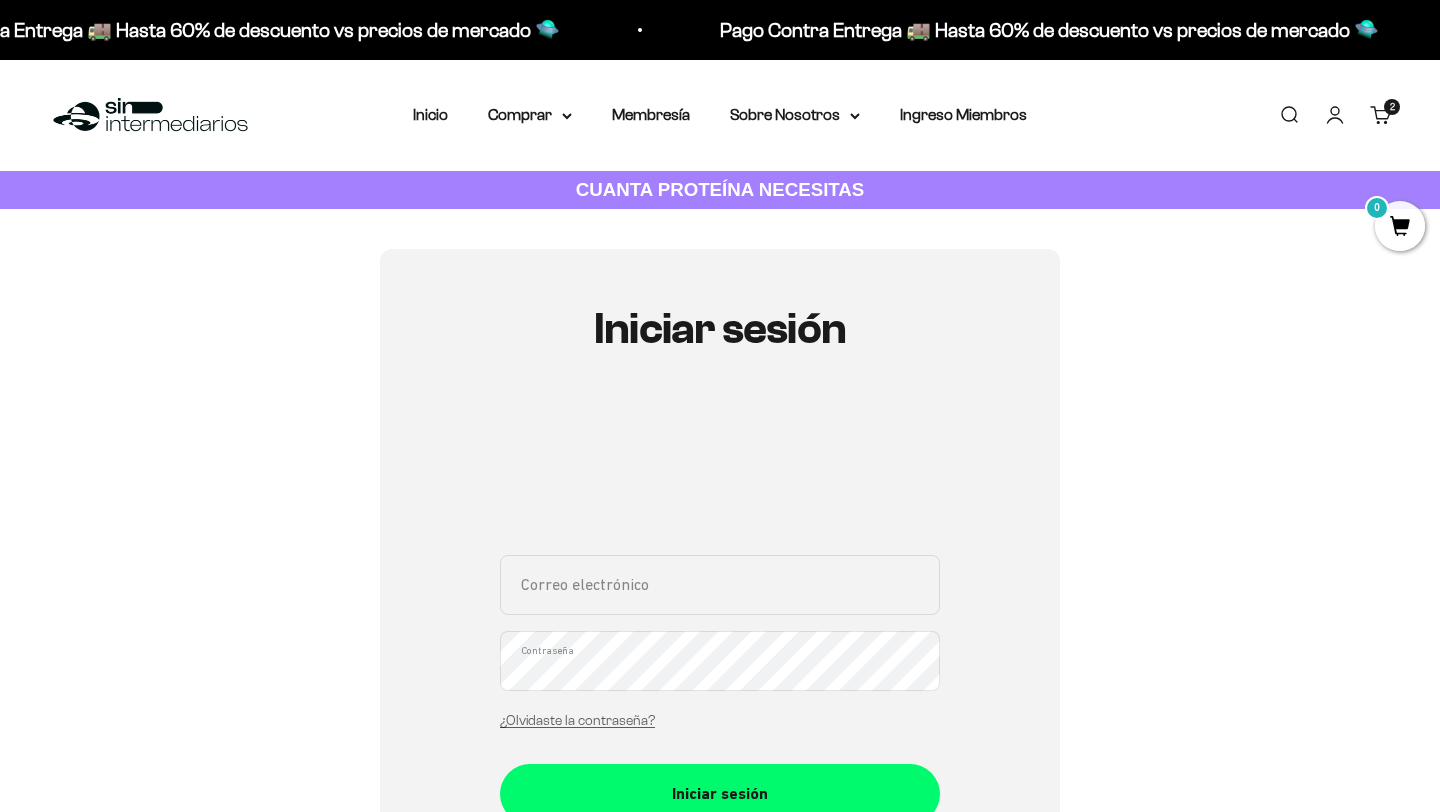 scroll, scrollTop: 389, scrollLeft: 0, axis: vertical 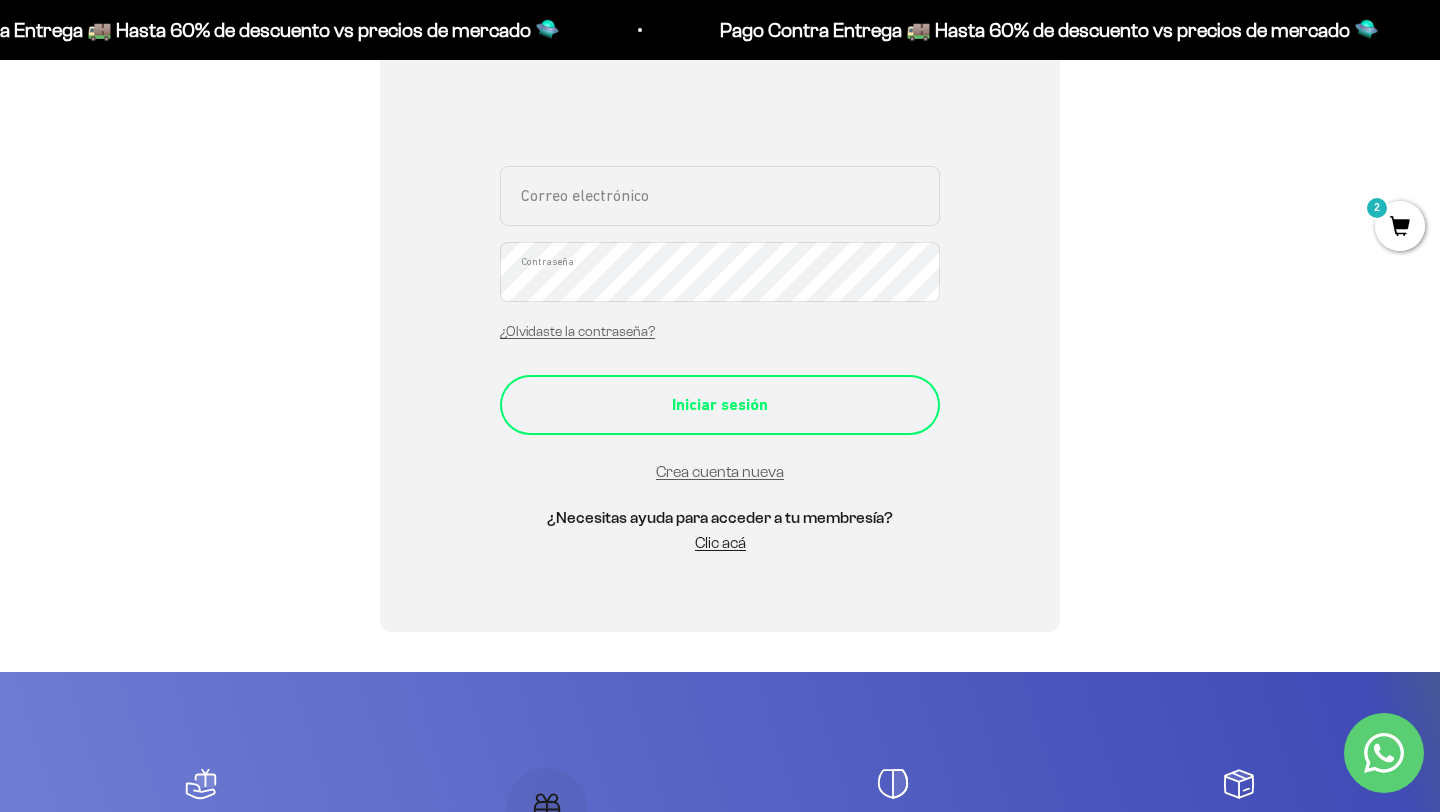 type on "[EMAIL]" 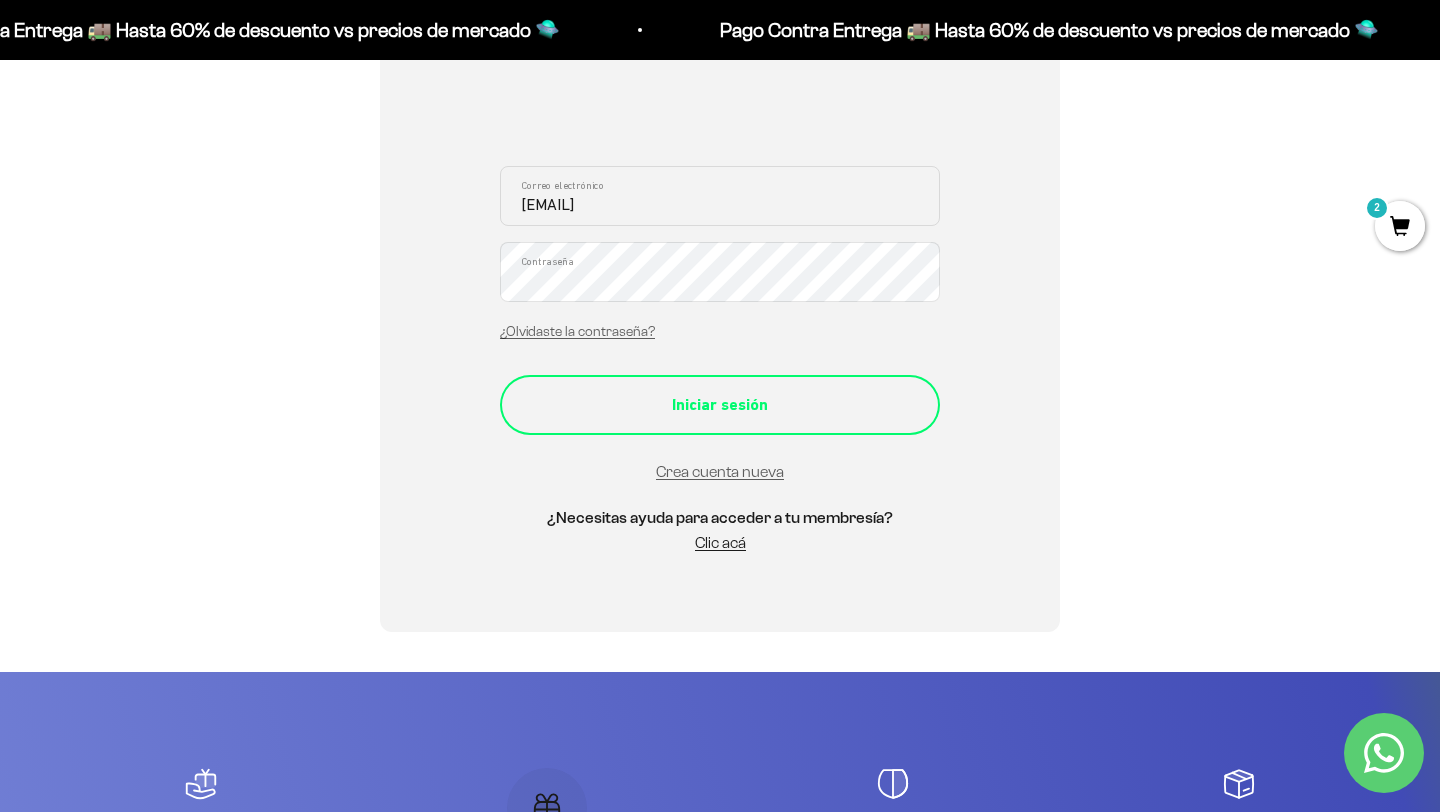 click on "Iniciar sesión" at bounding box center (720, 405) 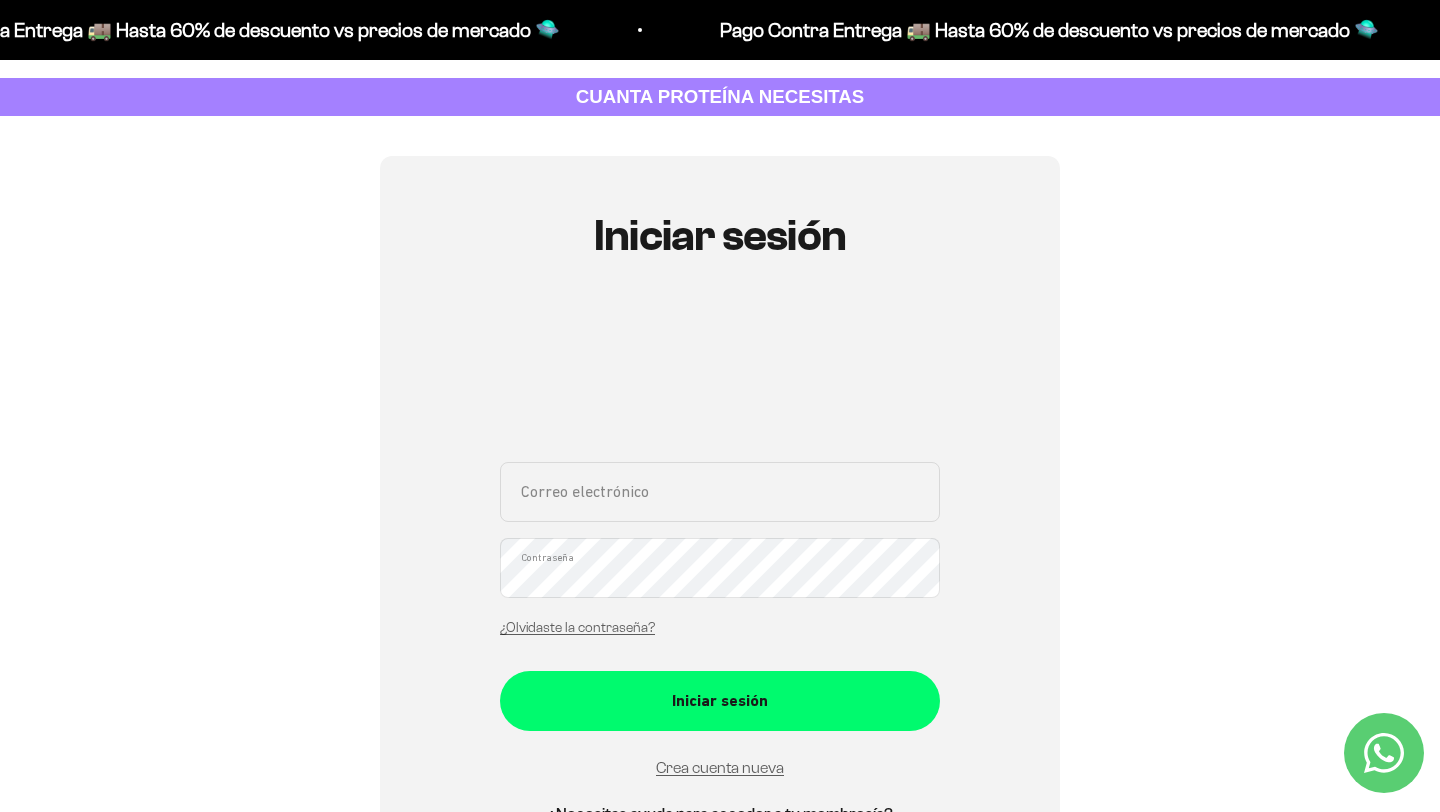 scroll, scrollTop: 115, scrollLeft: 0, axis: vertical 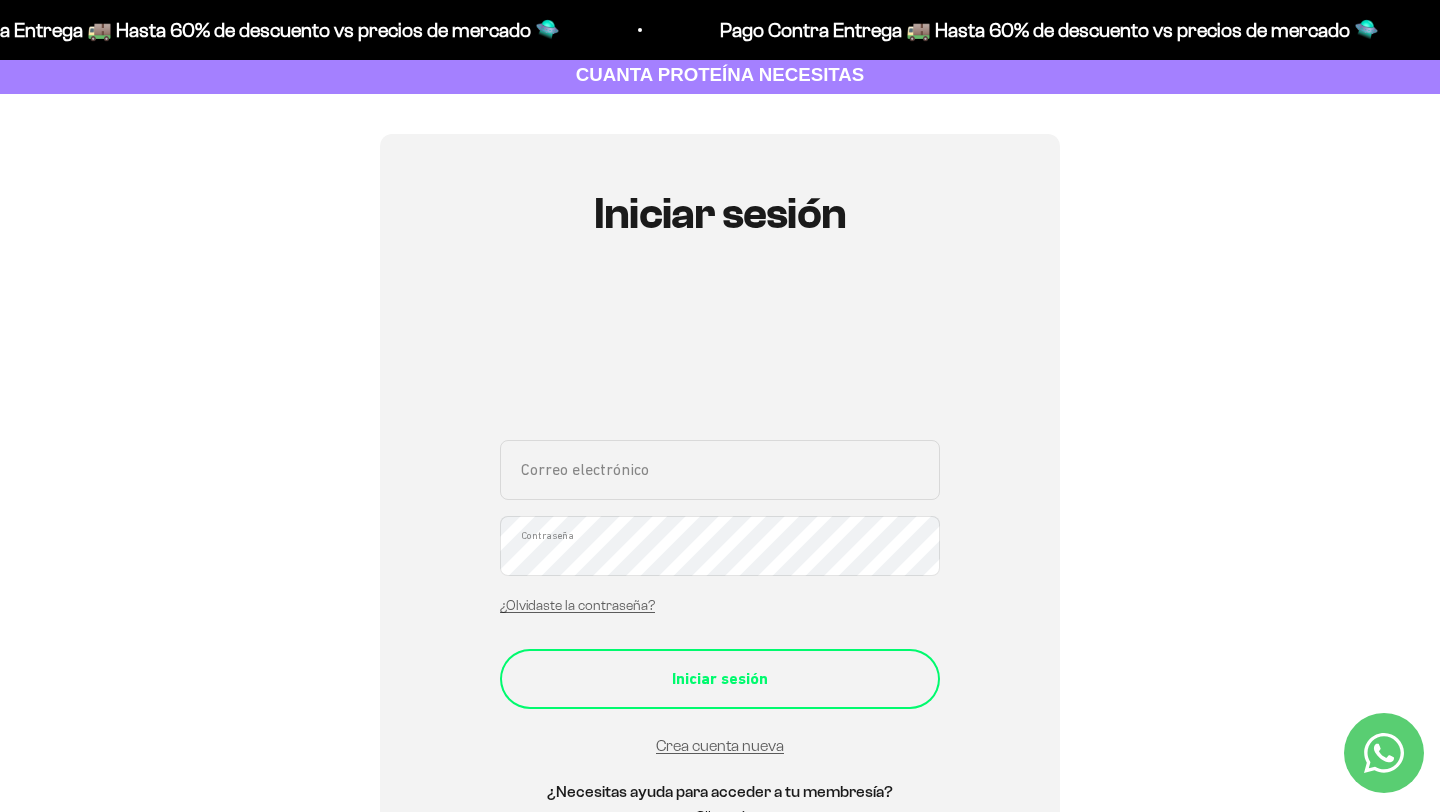 type on "linamore1028@gmail.com" 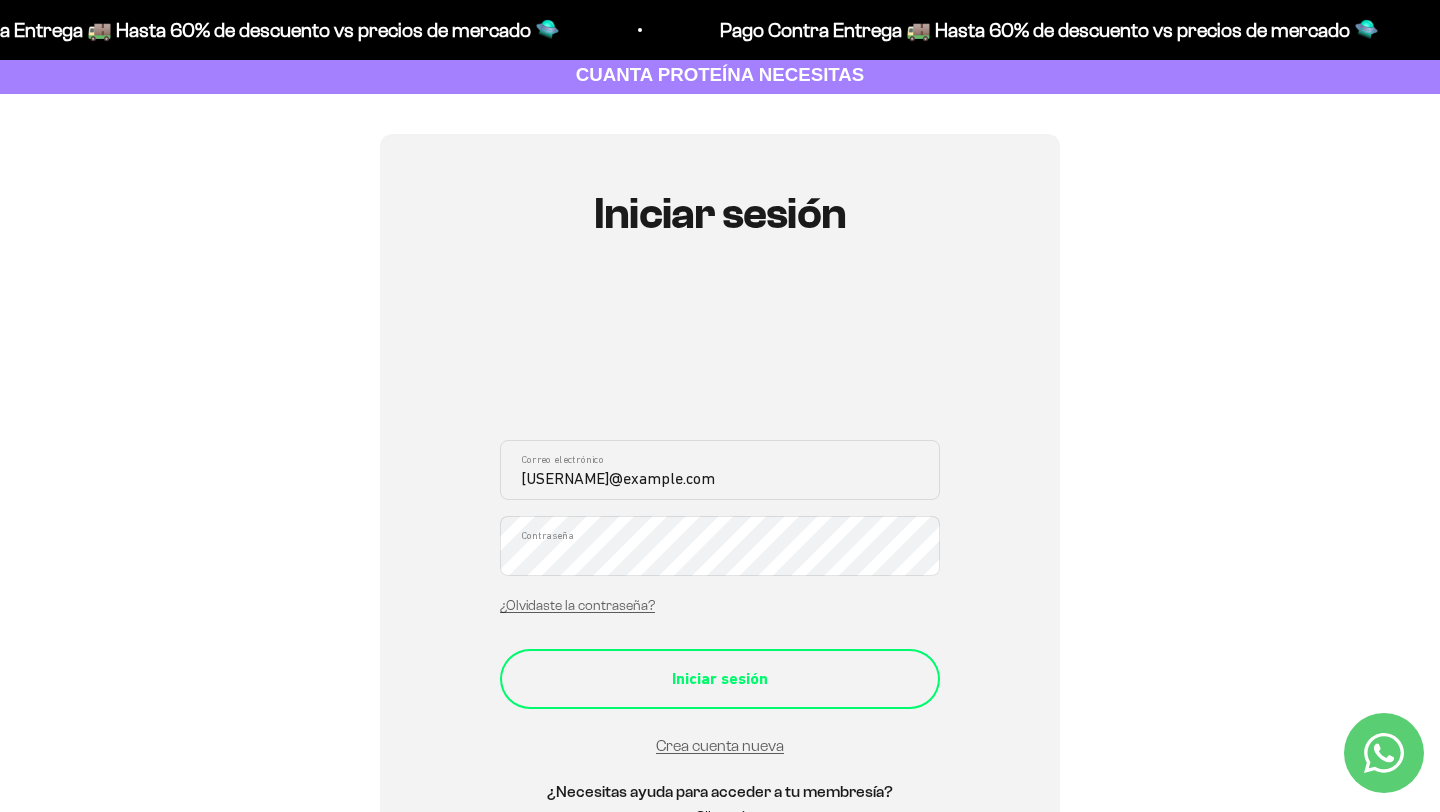 click on "Iniciar sesión" at bounding box center (720, 679) 